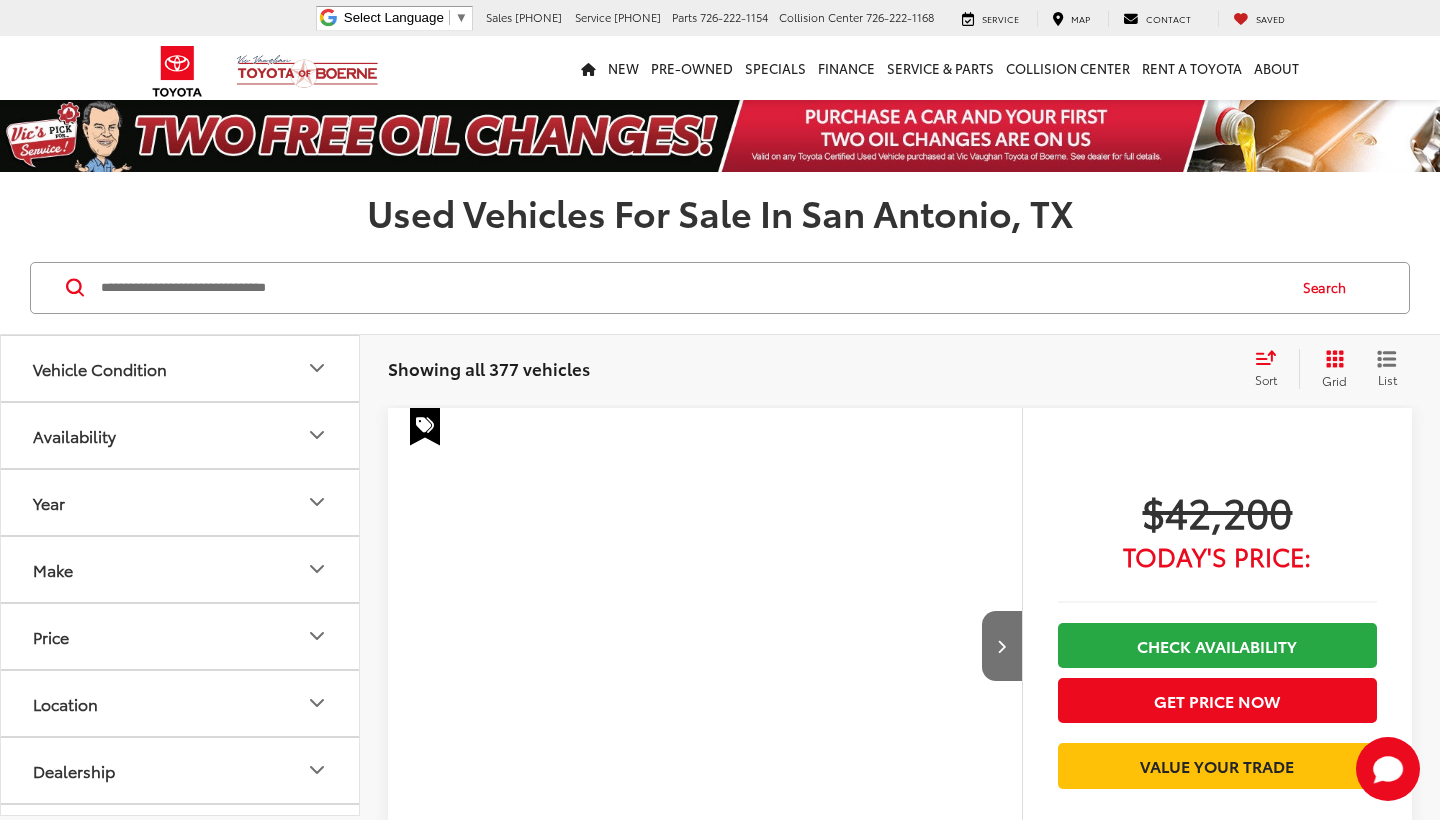 scroll, scrollTop: 0, scrollLeft: 0, axis: both 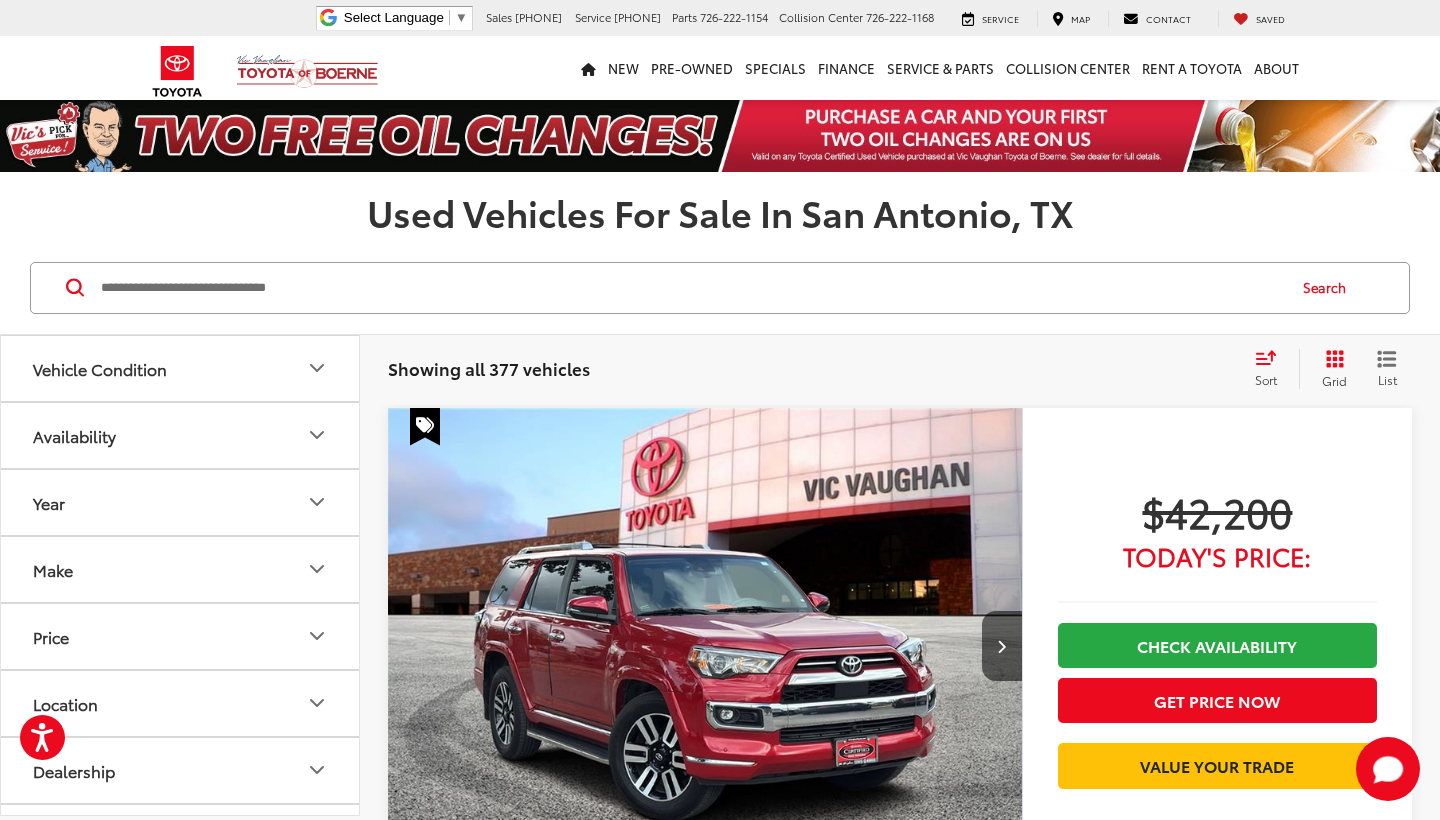 click 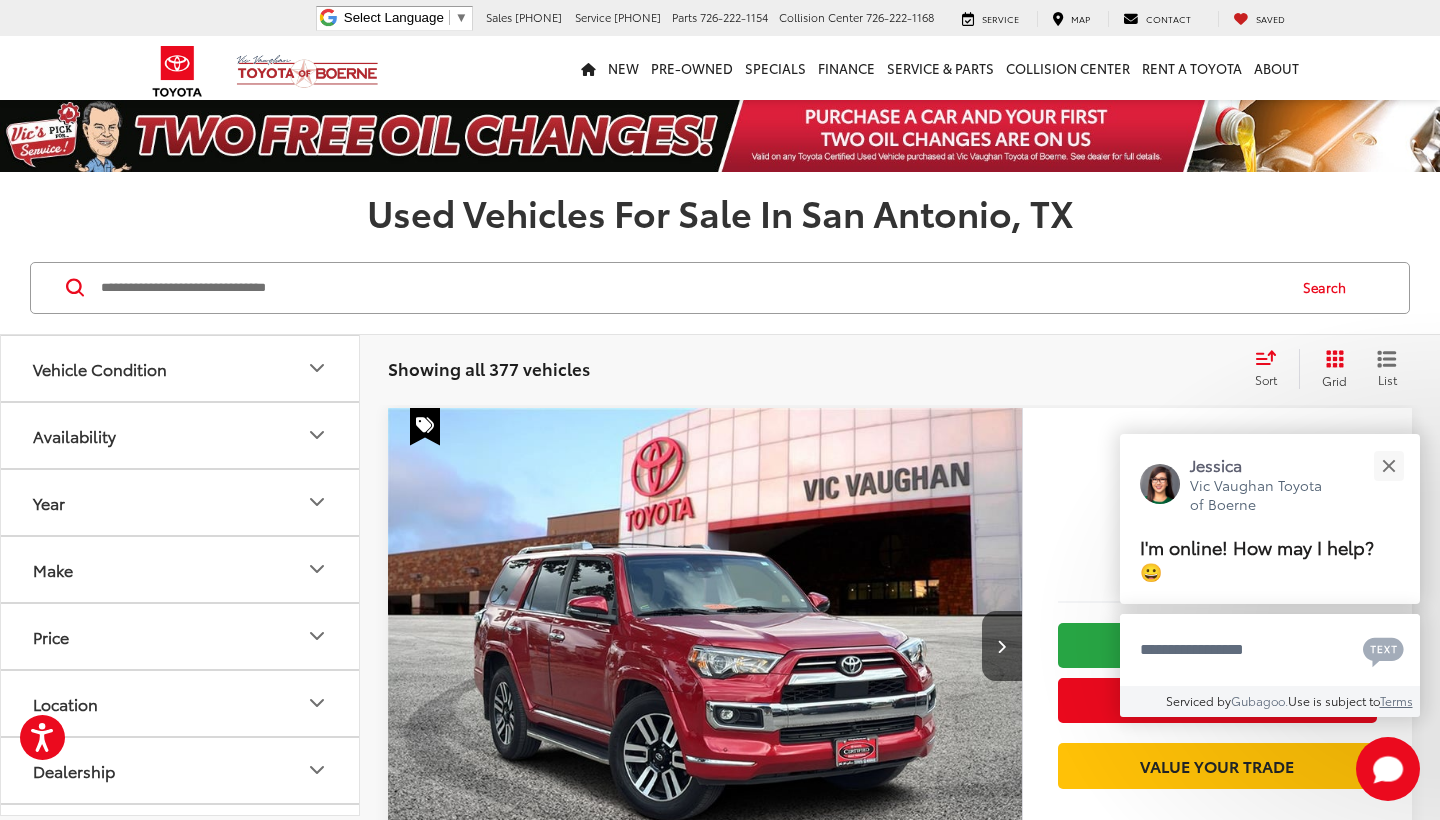 click 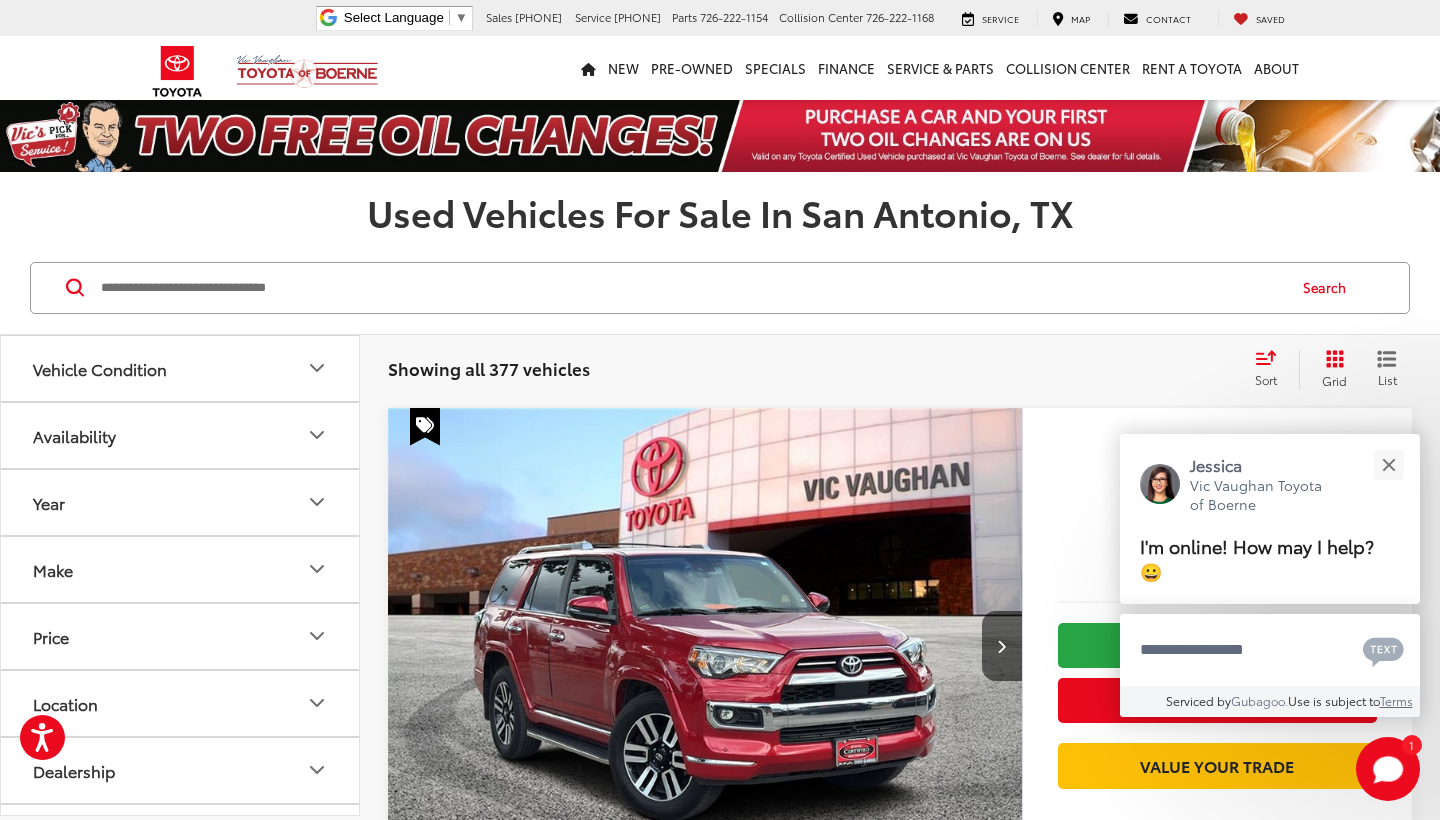 click at bounding box center [1388, 465] 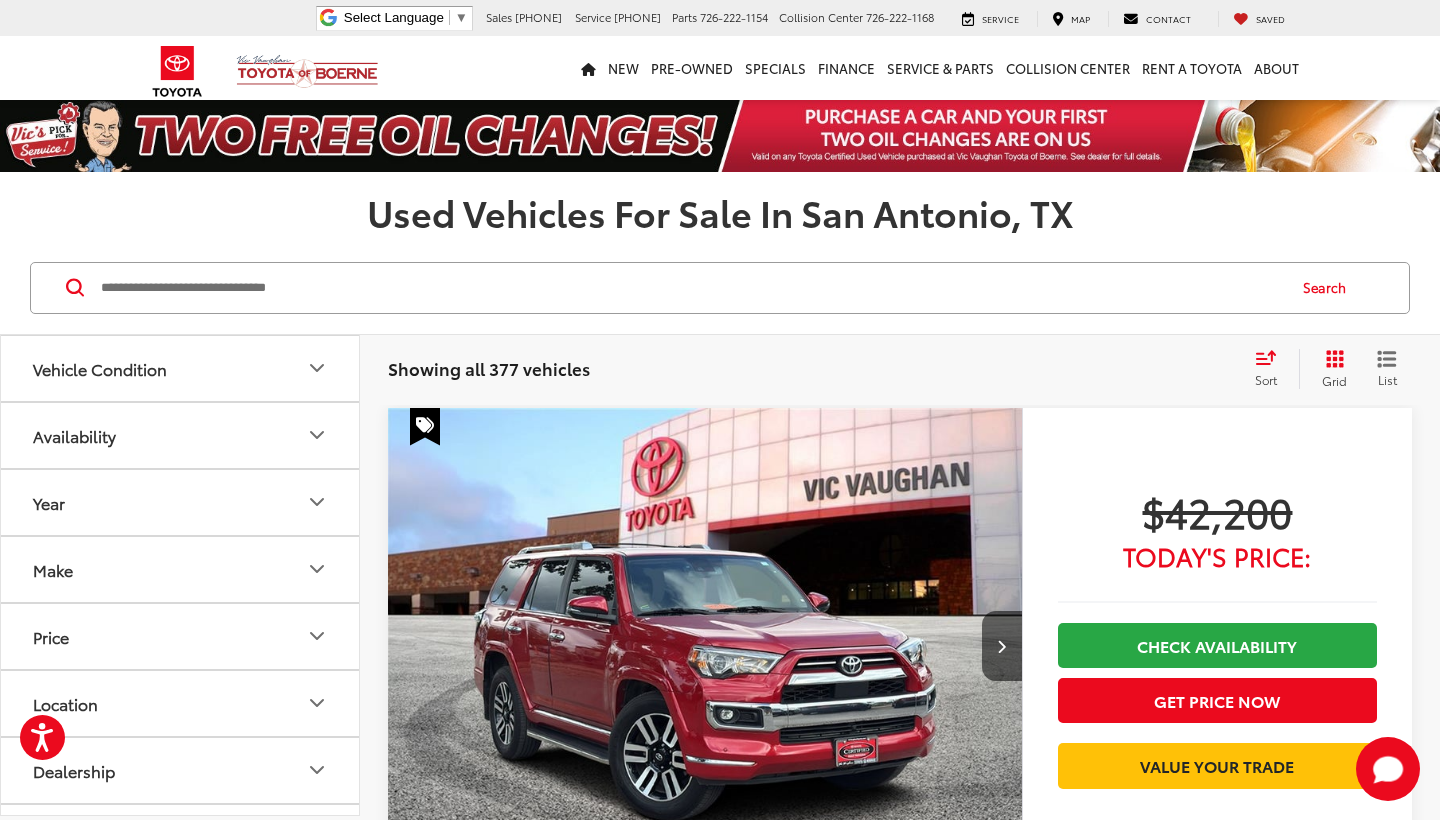 click on "Track Price
$42,200
Today's Price:
Check Availability
Get Price Now
Value Your Trade" at bounding box center (1217, 769) 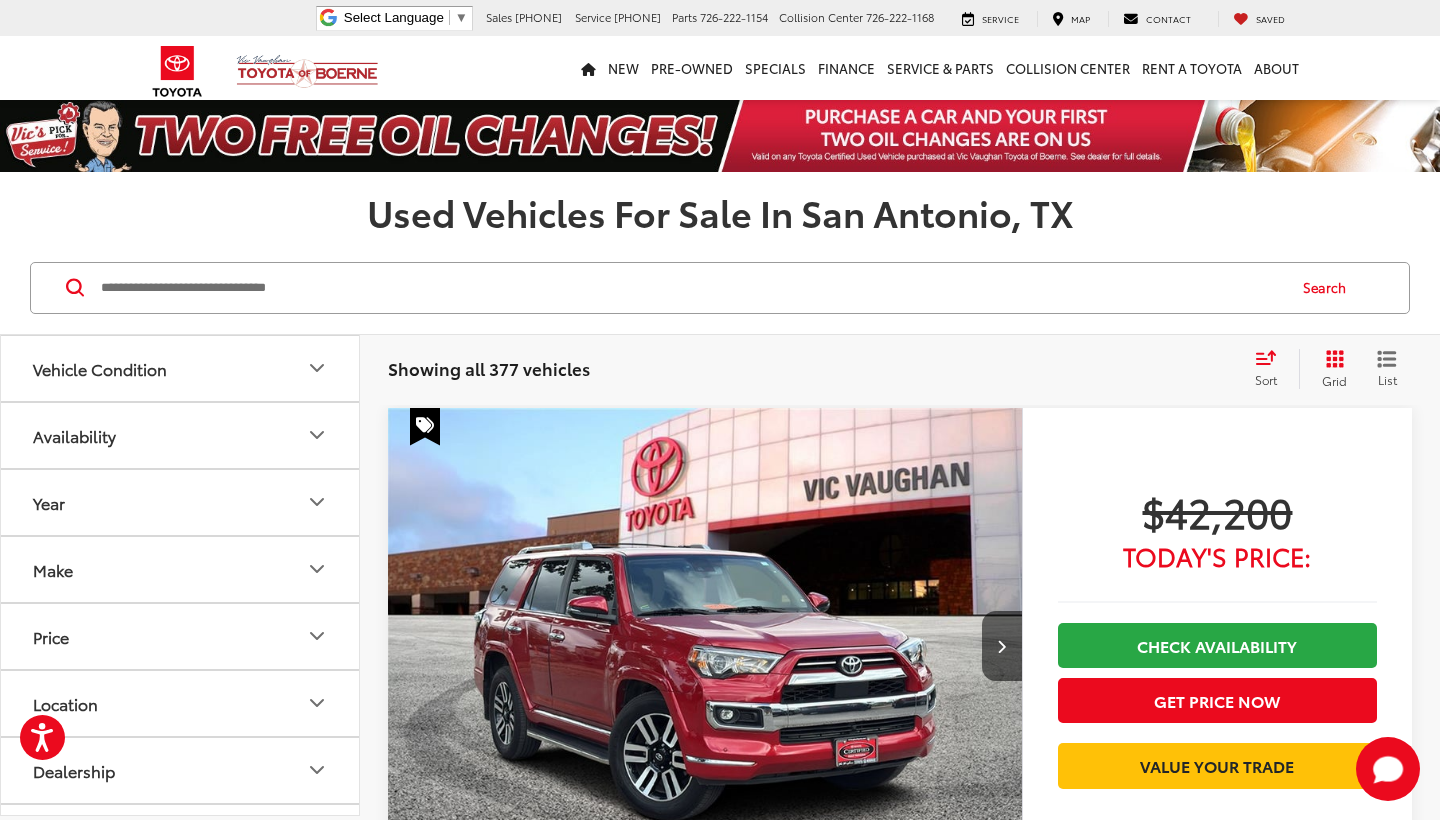 click 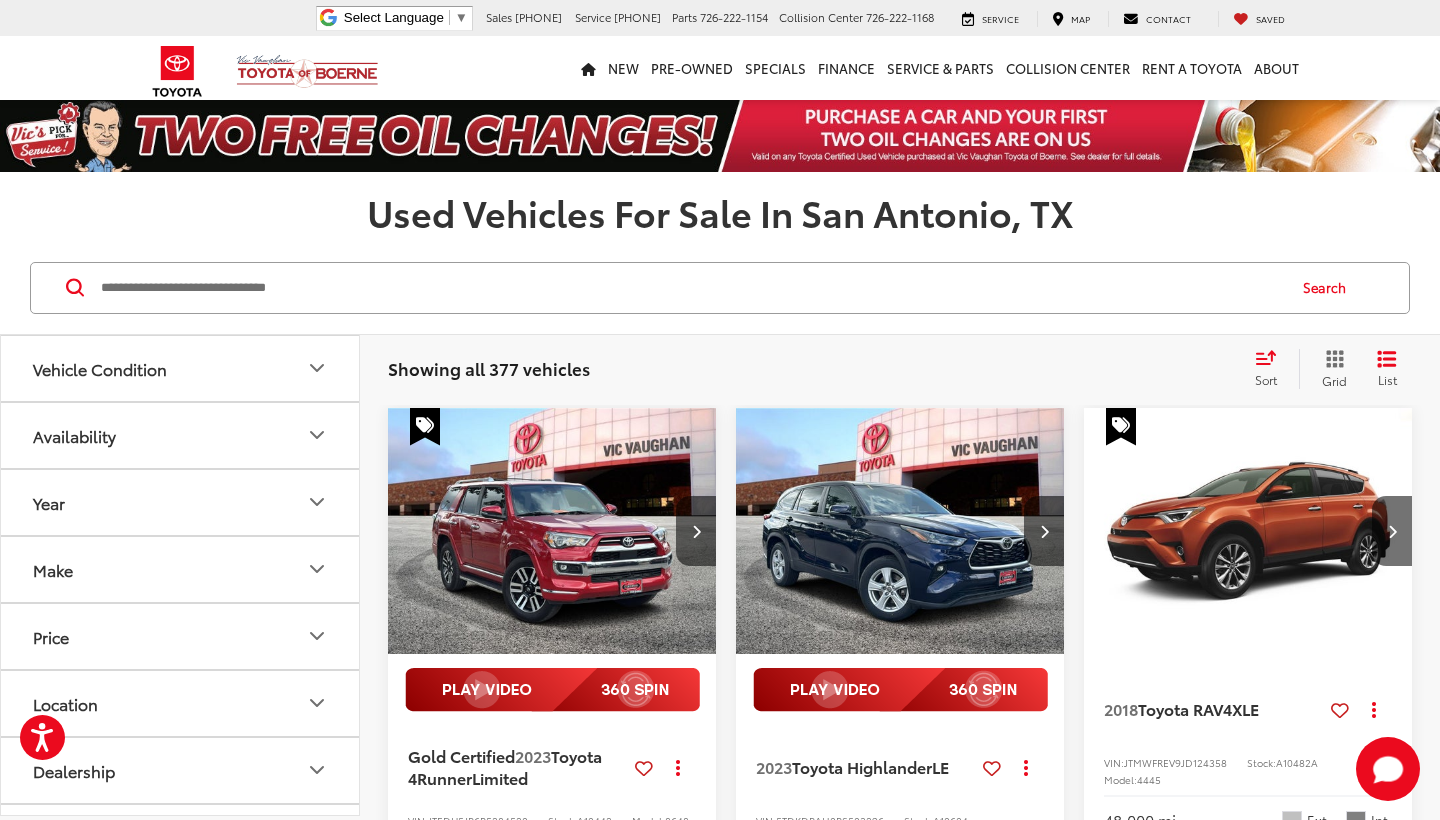 click 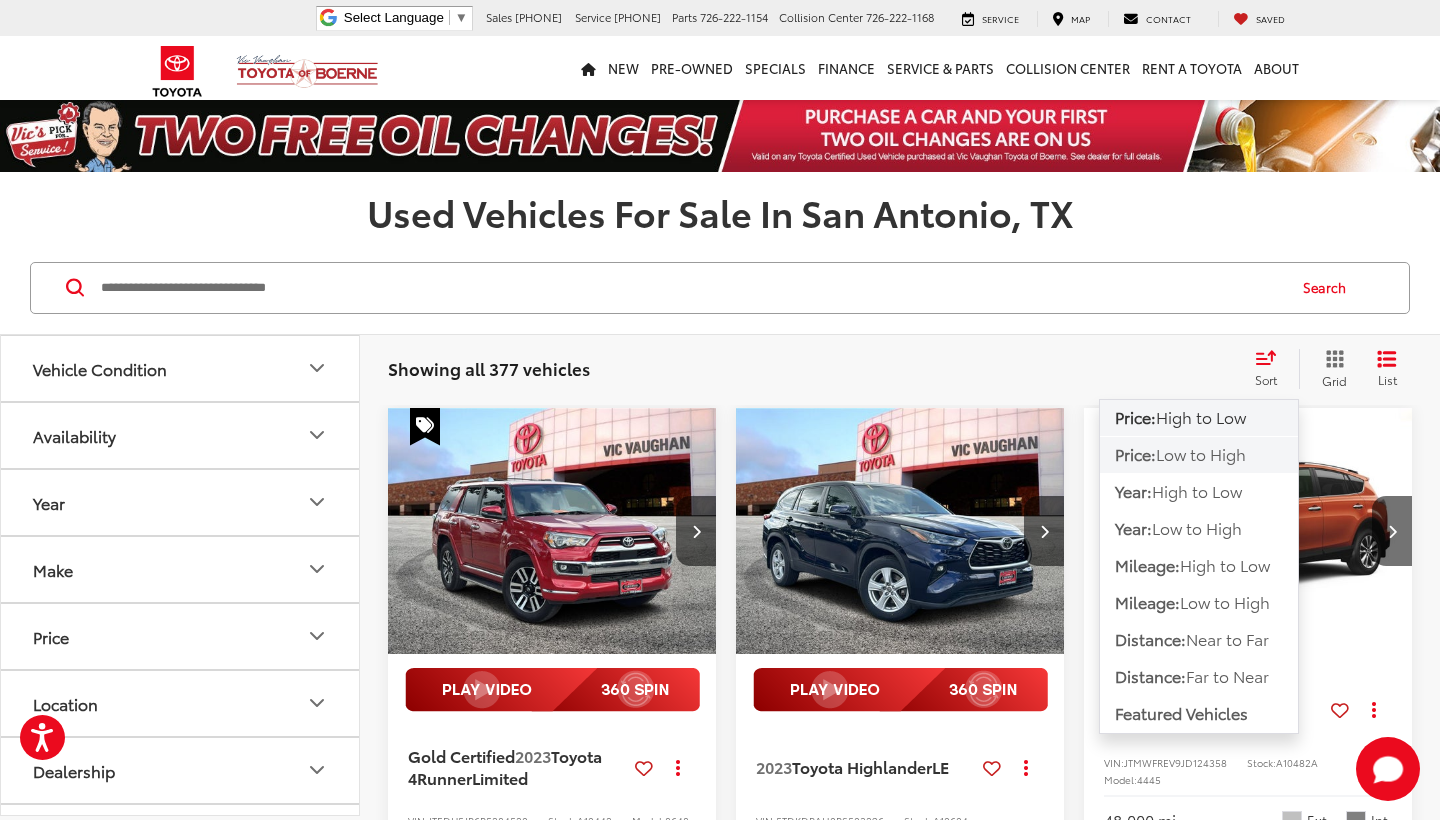 click on "Low to High" at bounding box center (1201, 453) 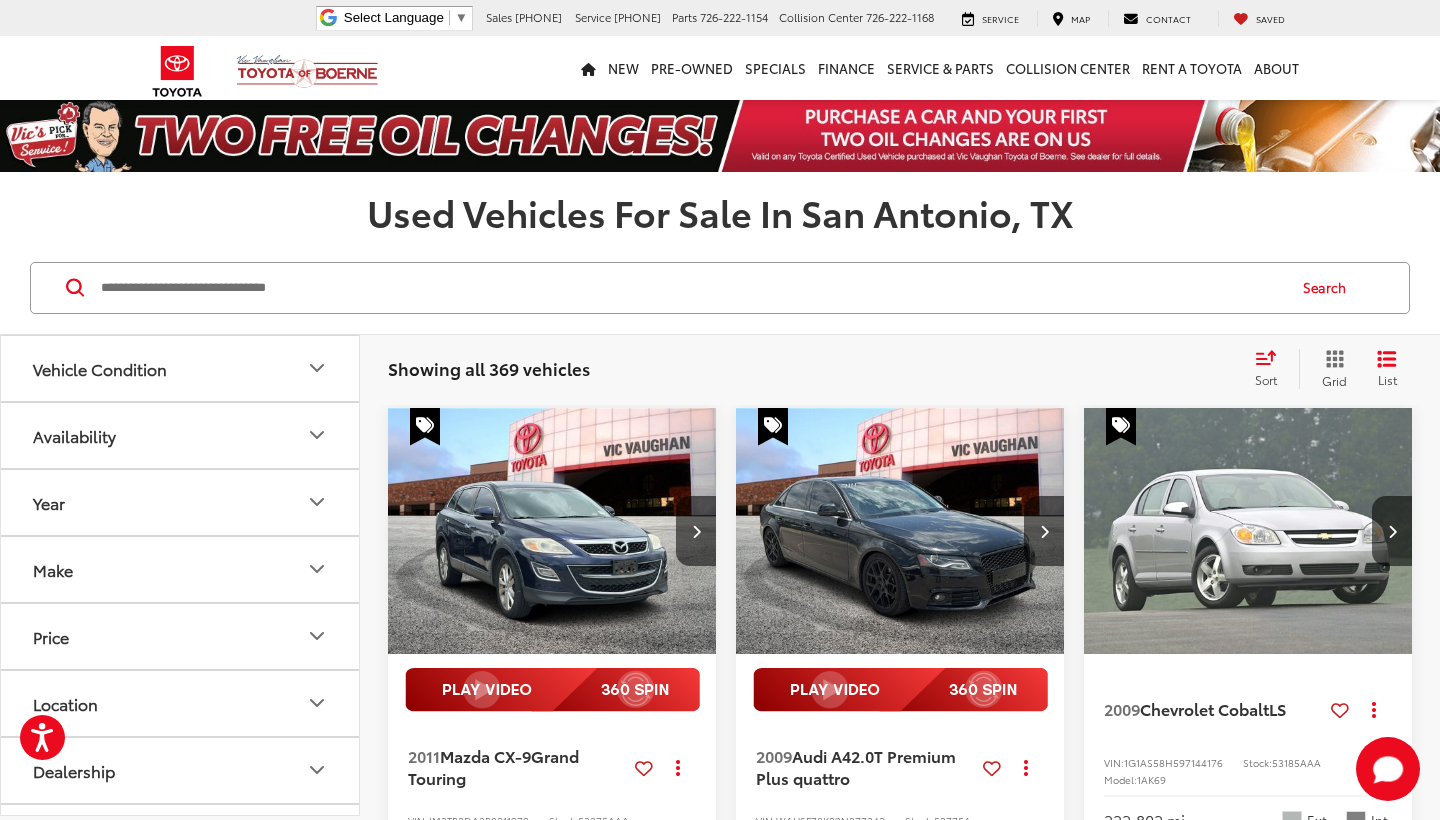 scroll, scrollTop: 0, scrollLeft: 0, axis: both 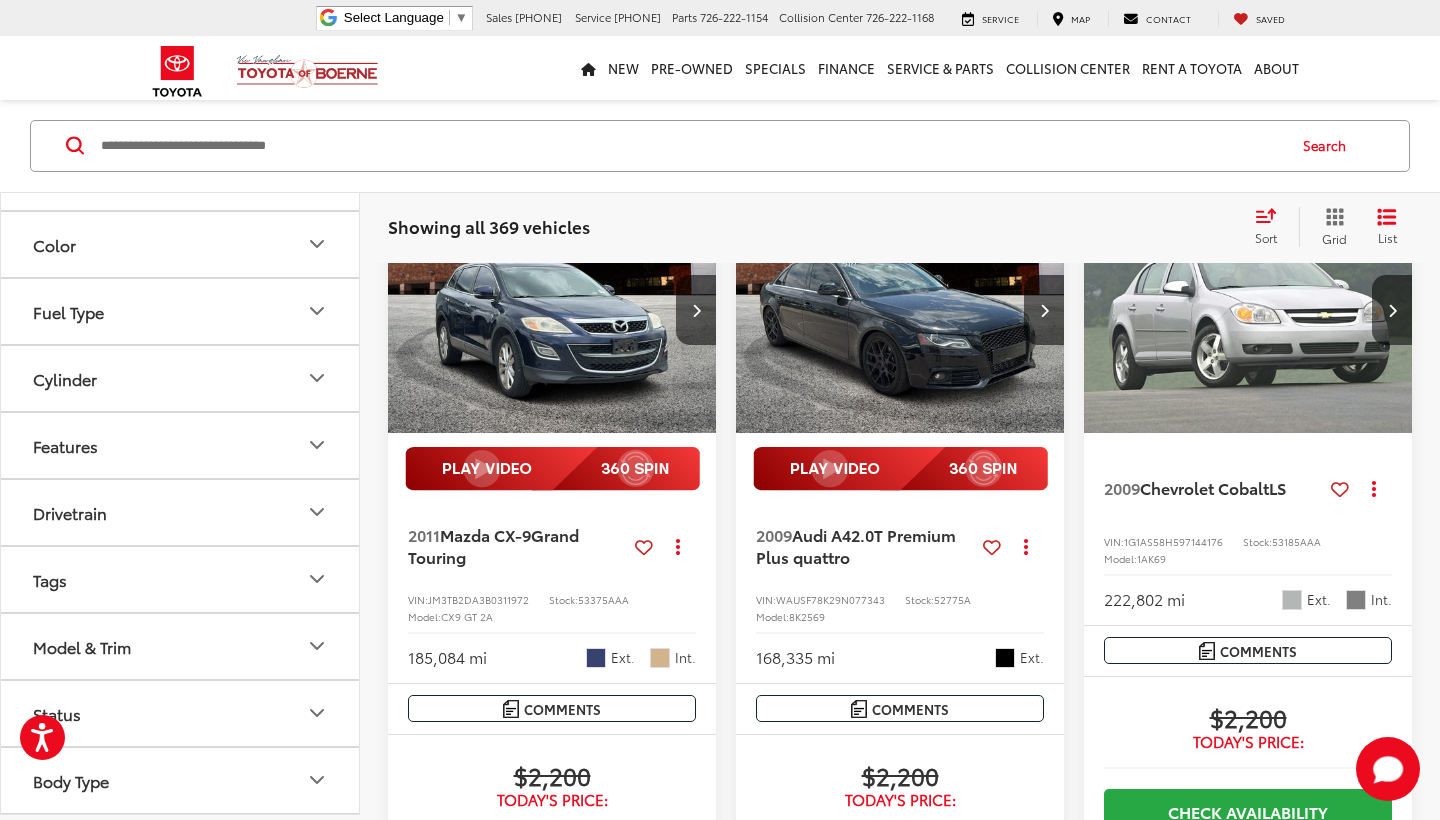 click 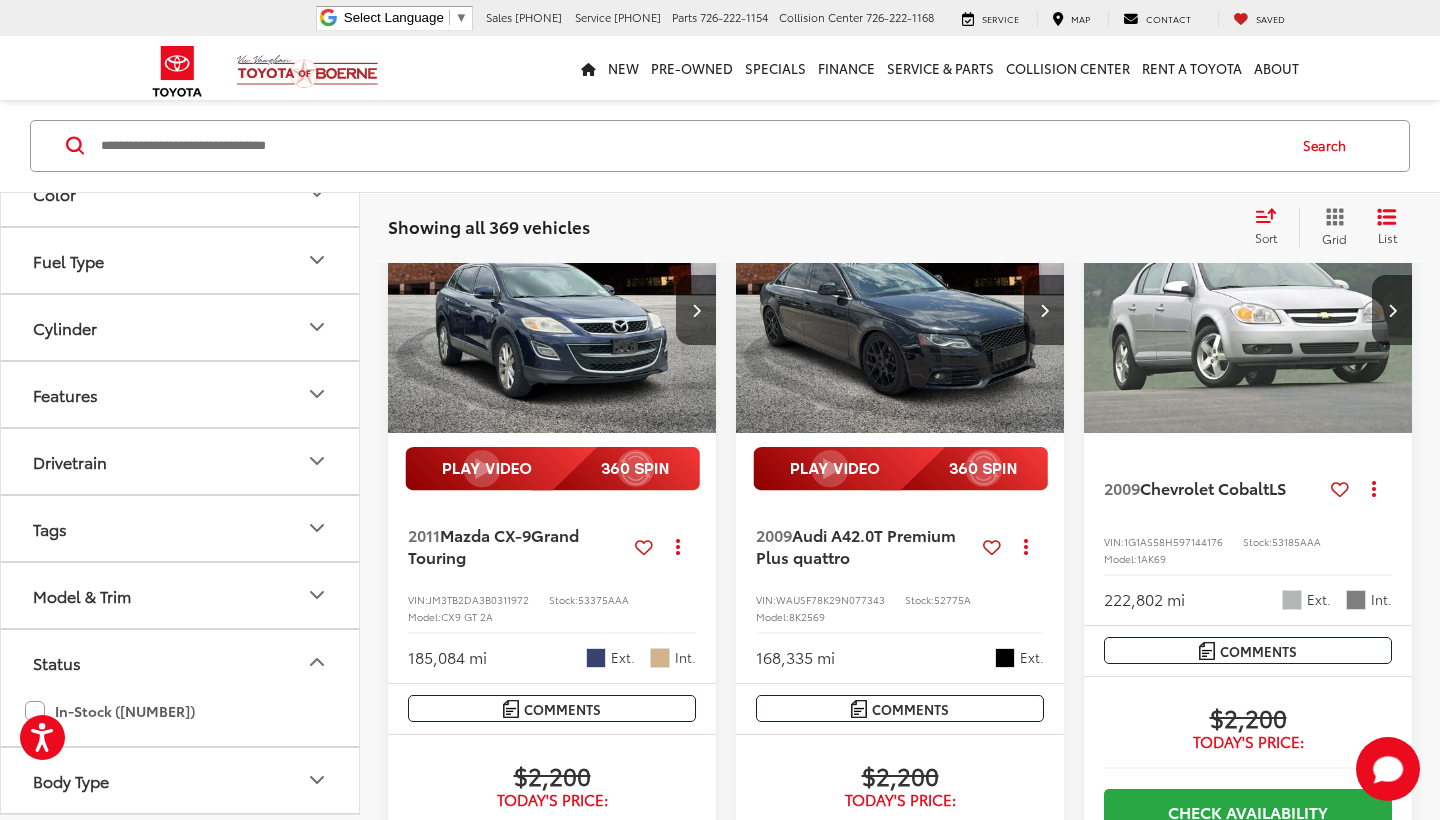 scroll, scrollTop: 562, scrollLeft: 0, axis: vertical 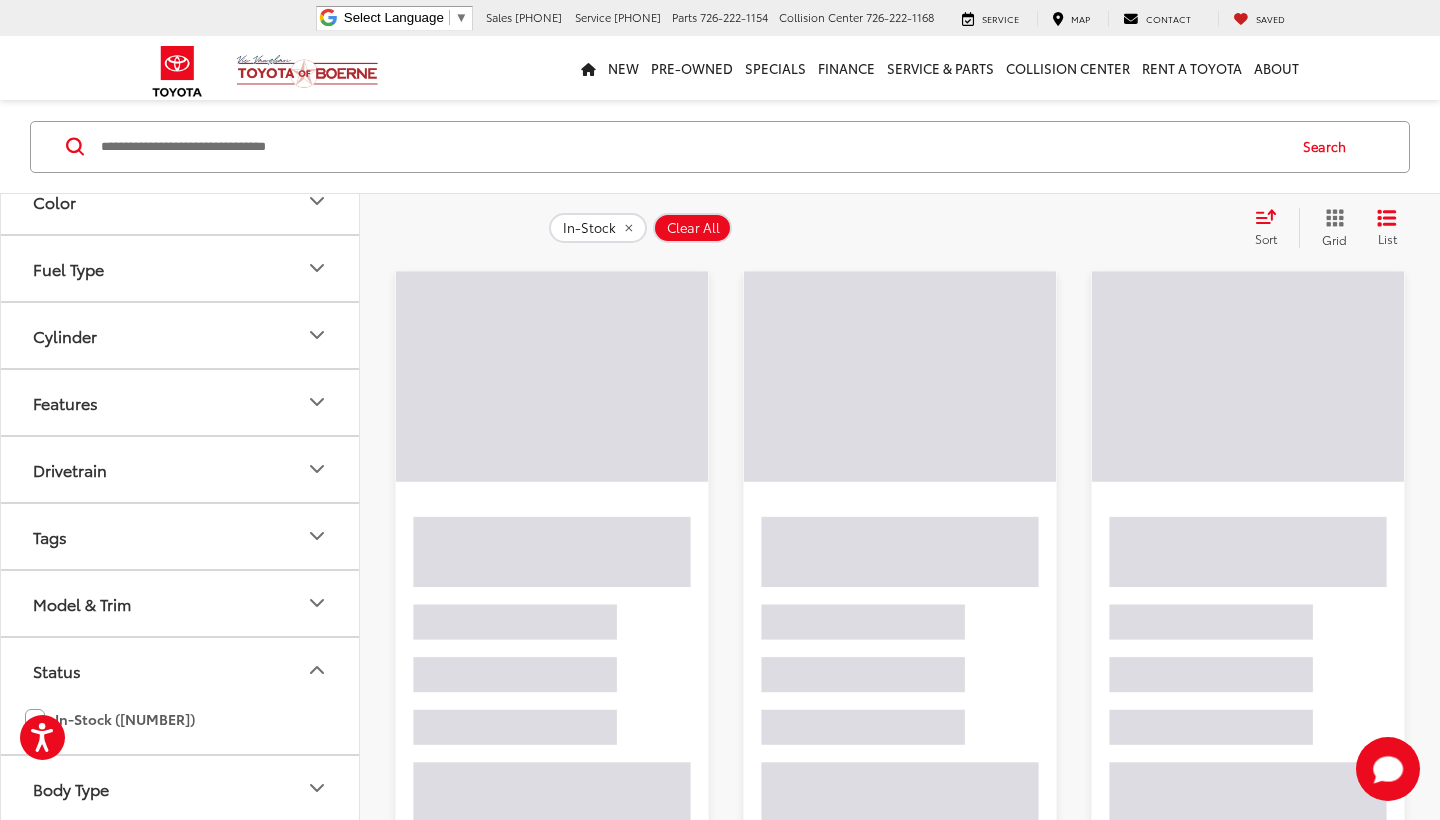 click 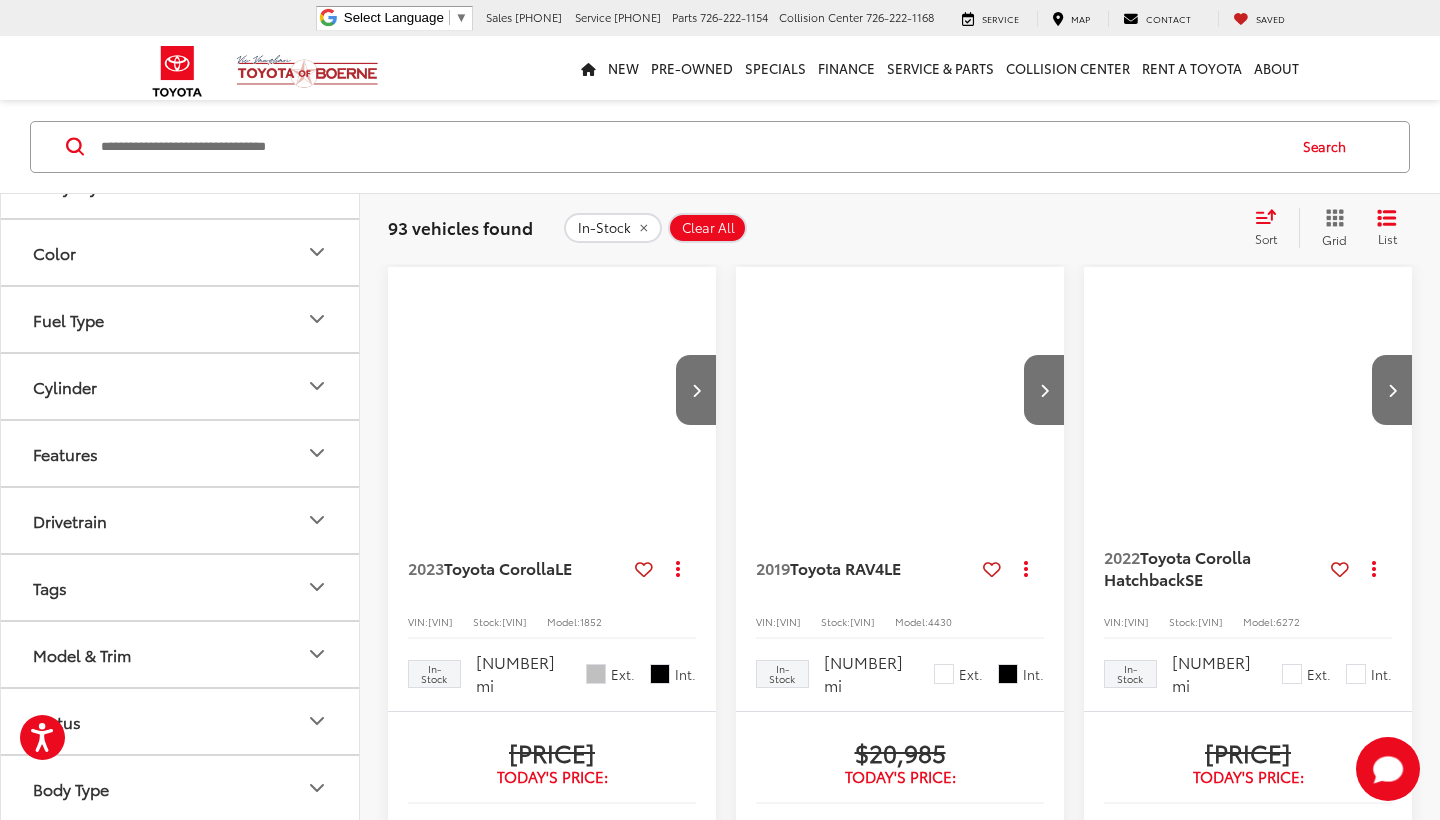 scroll, scrollTop: 511, scrollLeft: 0, axis: vertical 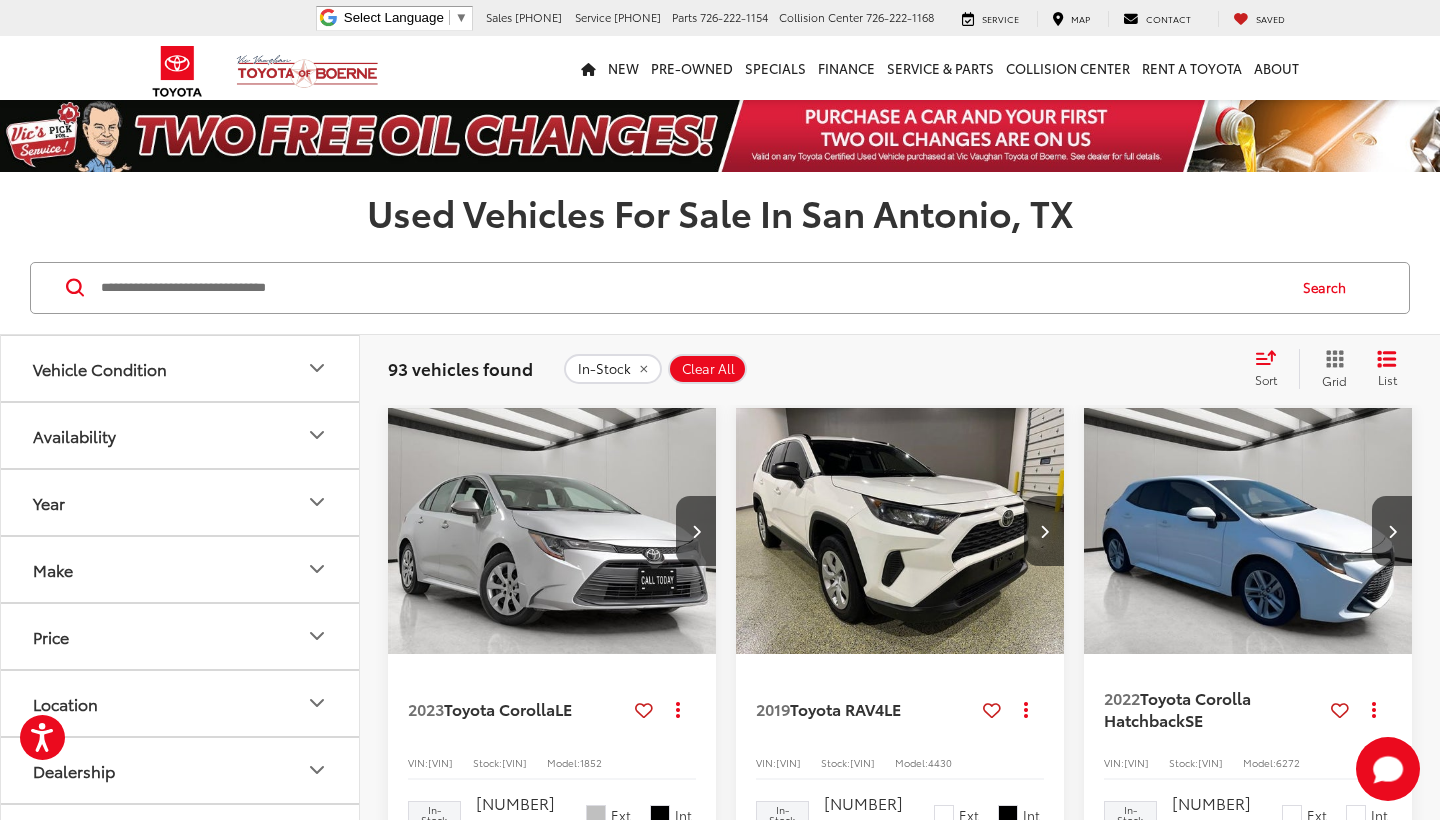 click 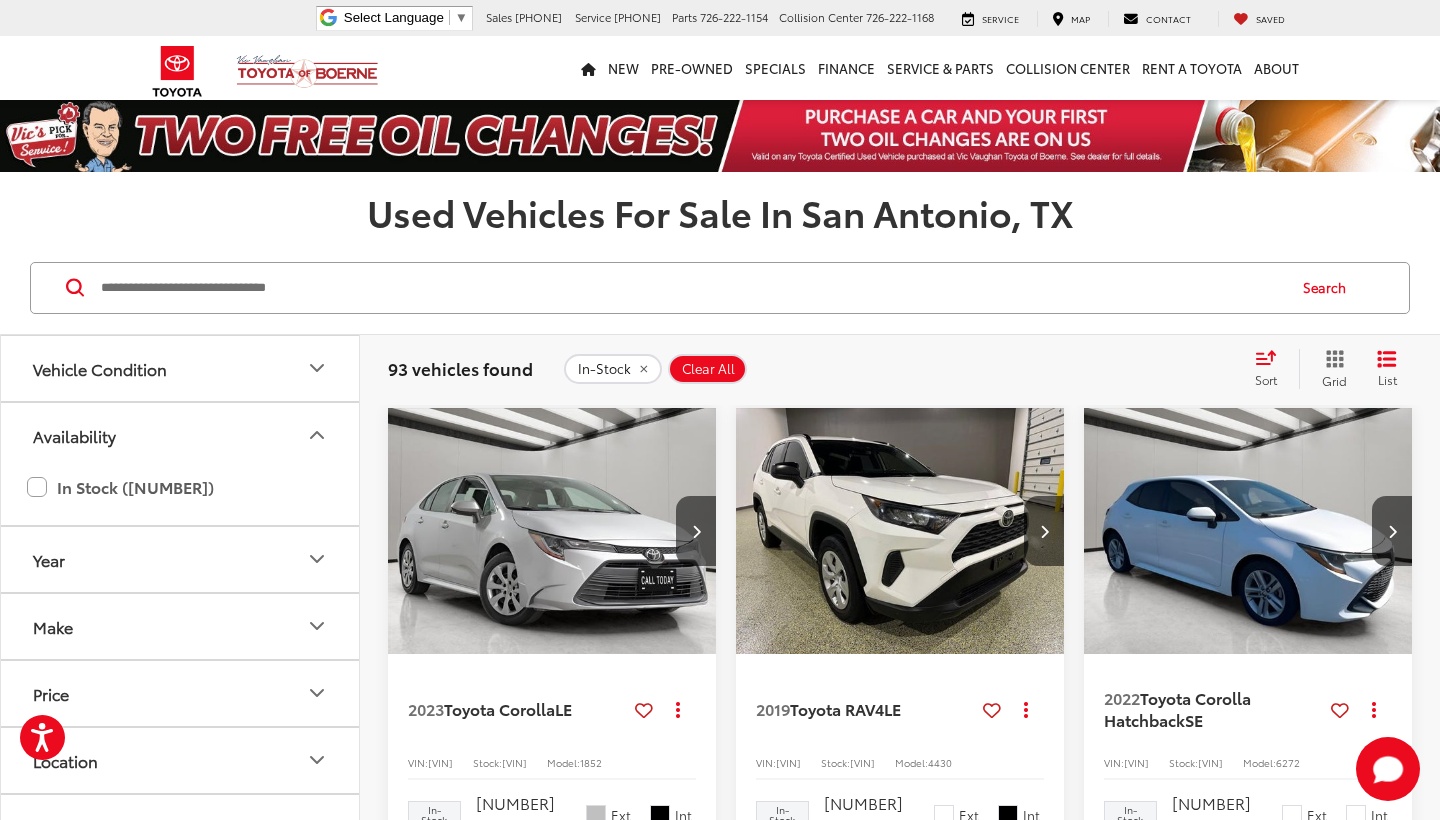 click 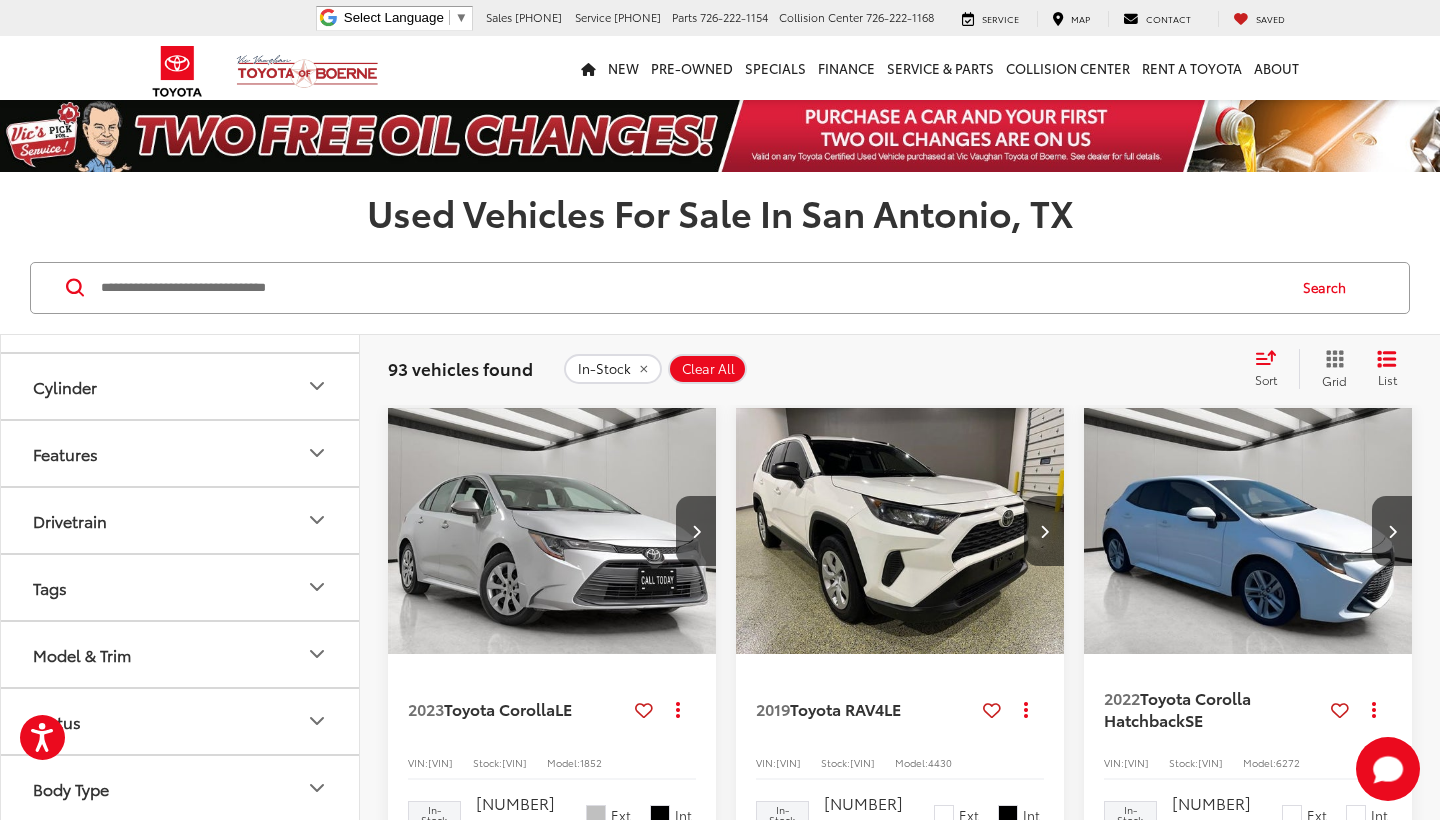 scroll, scrollTop: 652, scrollLeft: 0, axis: vertical 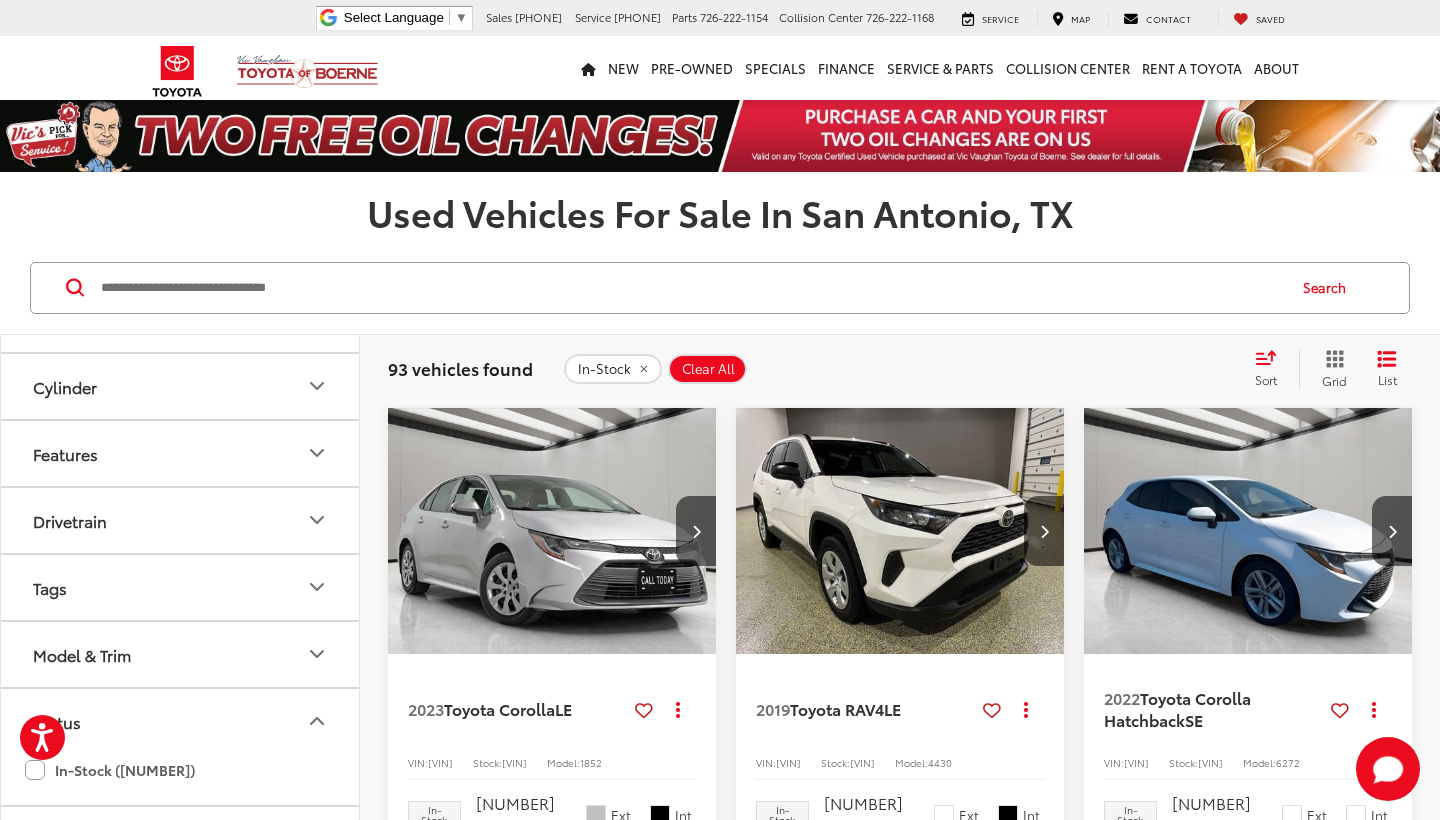 click on "In-Stock (93)" 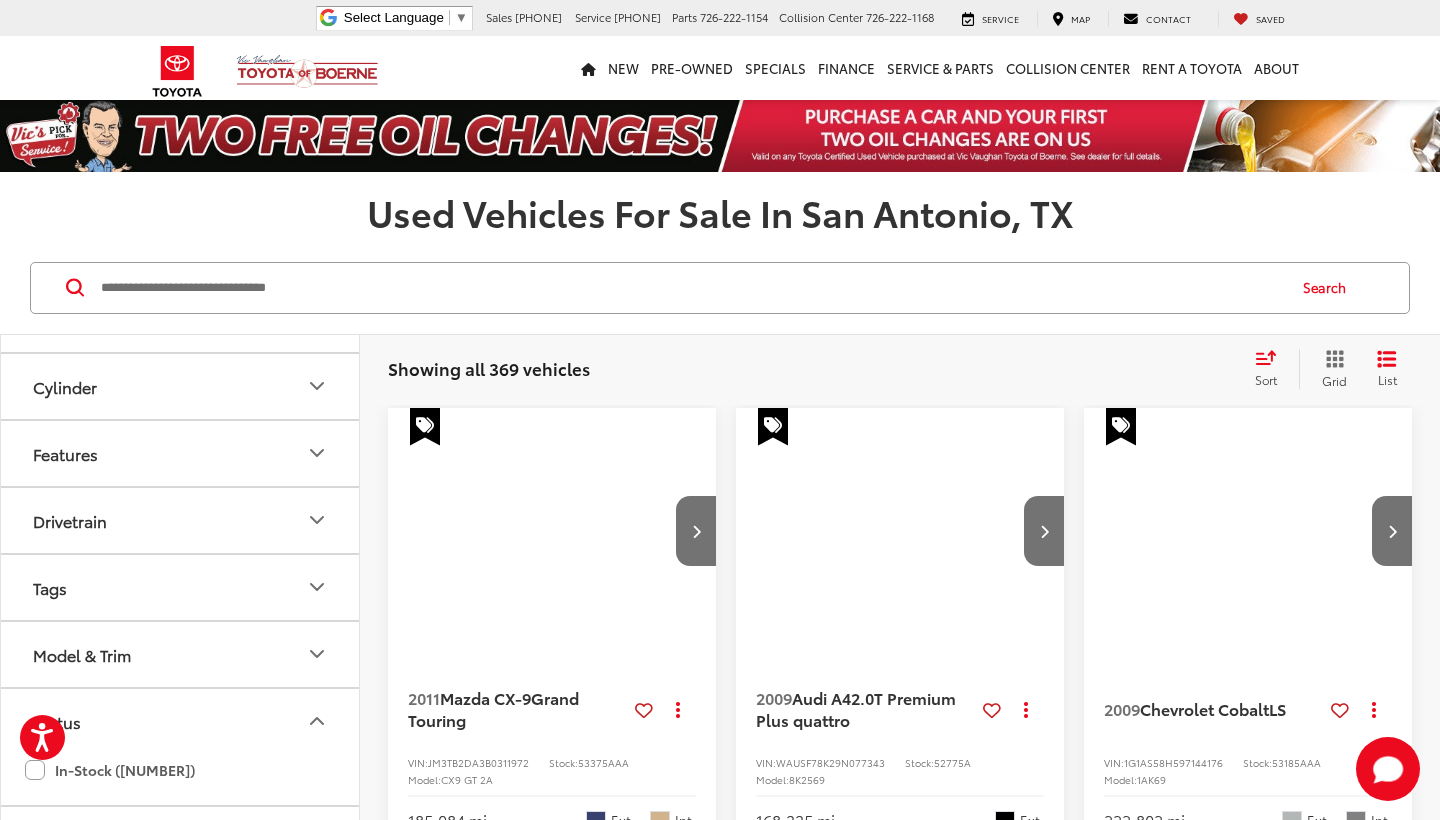 click 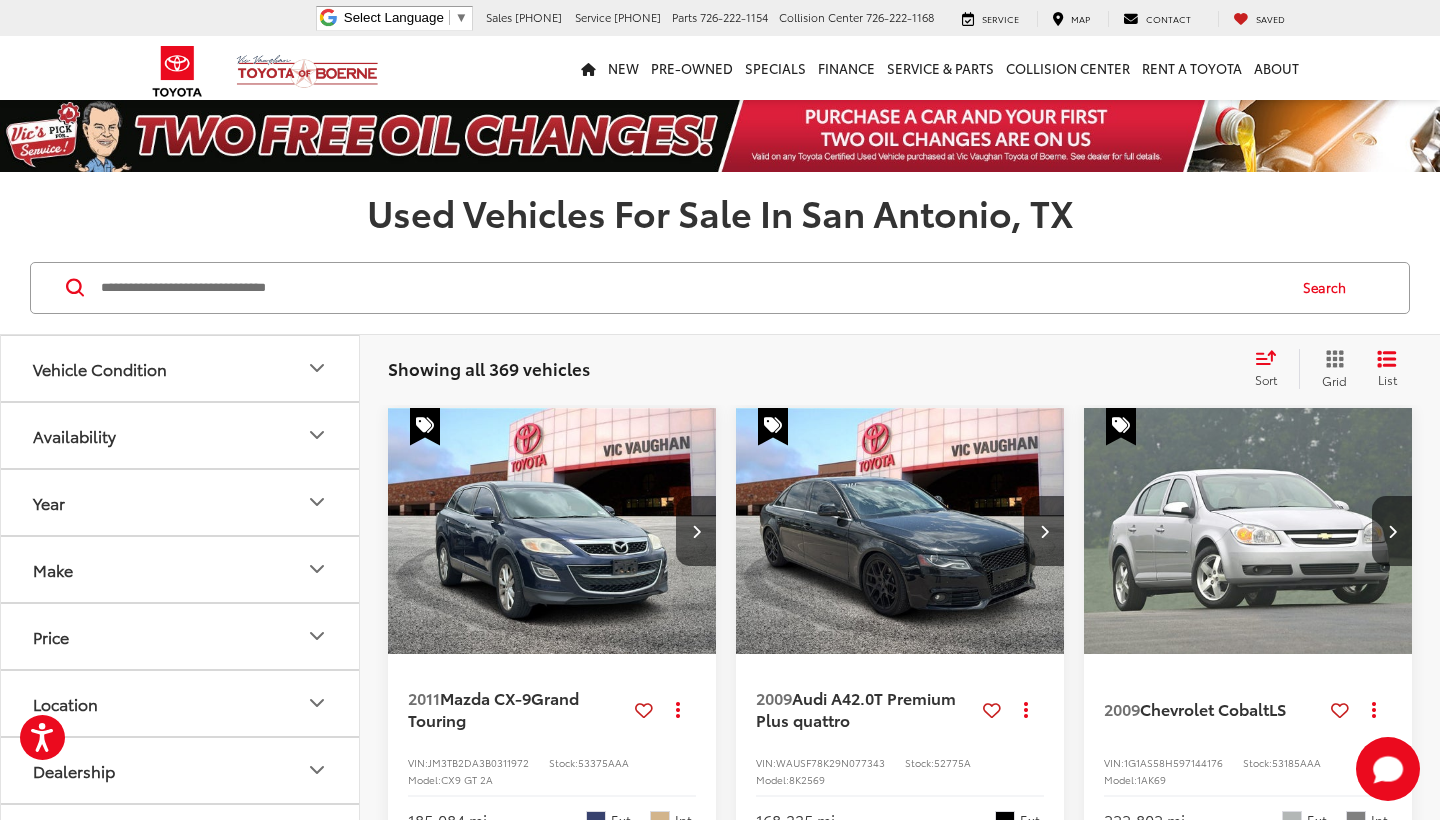 scroll, scrollTop: 0, scrollLeft: 0, axis: both 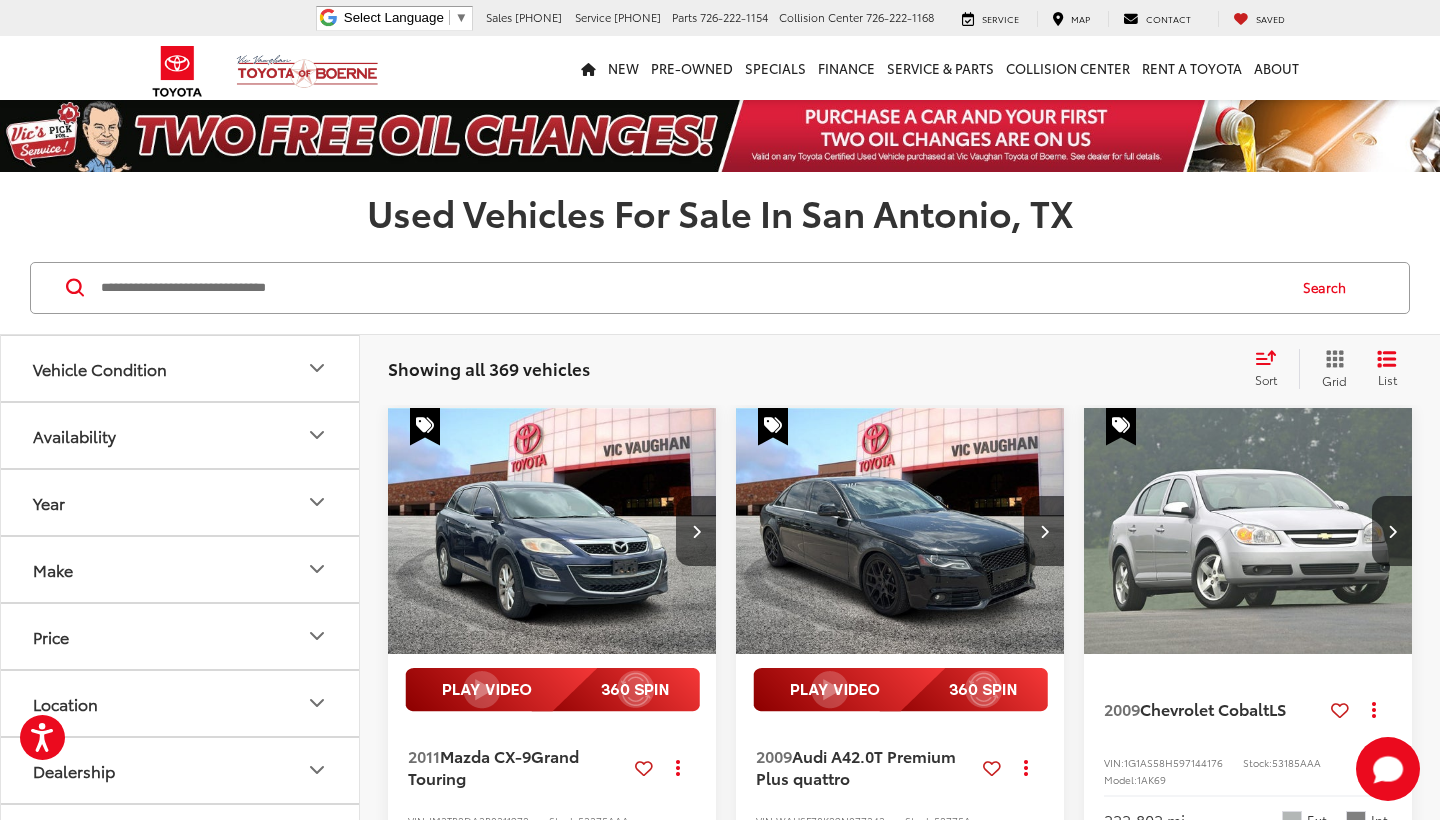 click 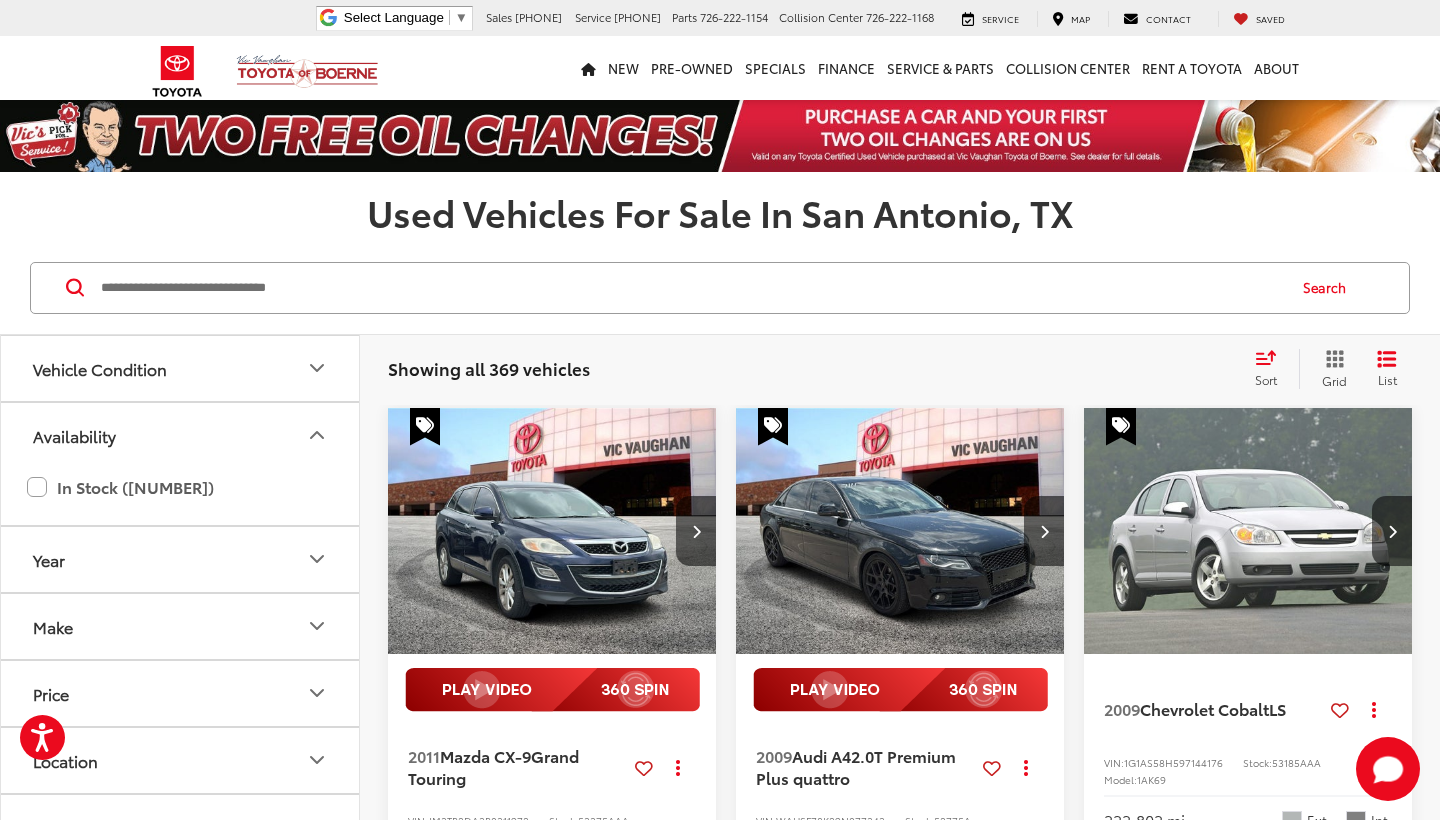 click 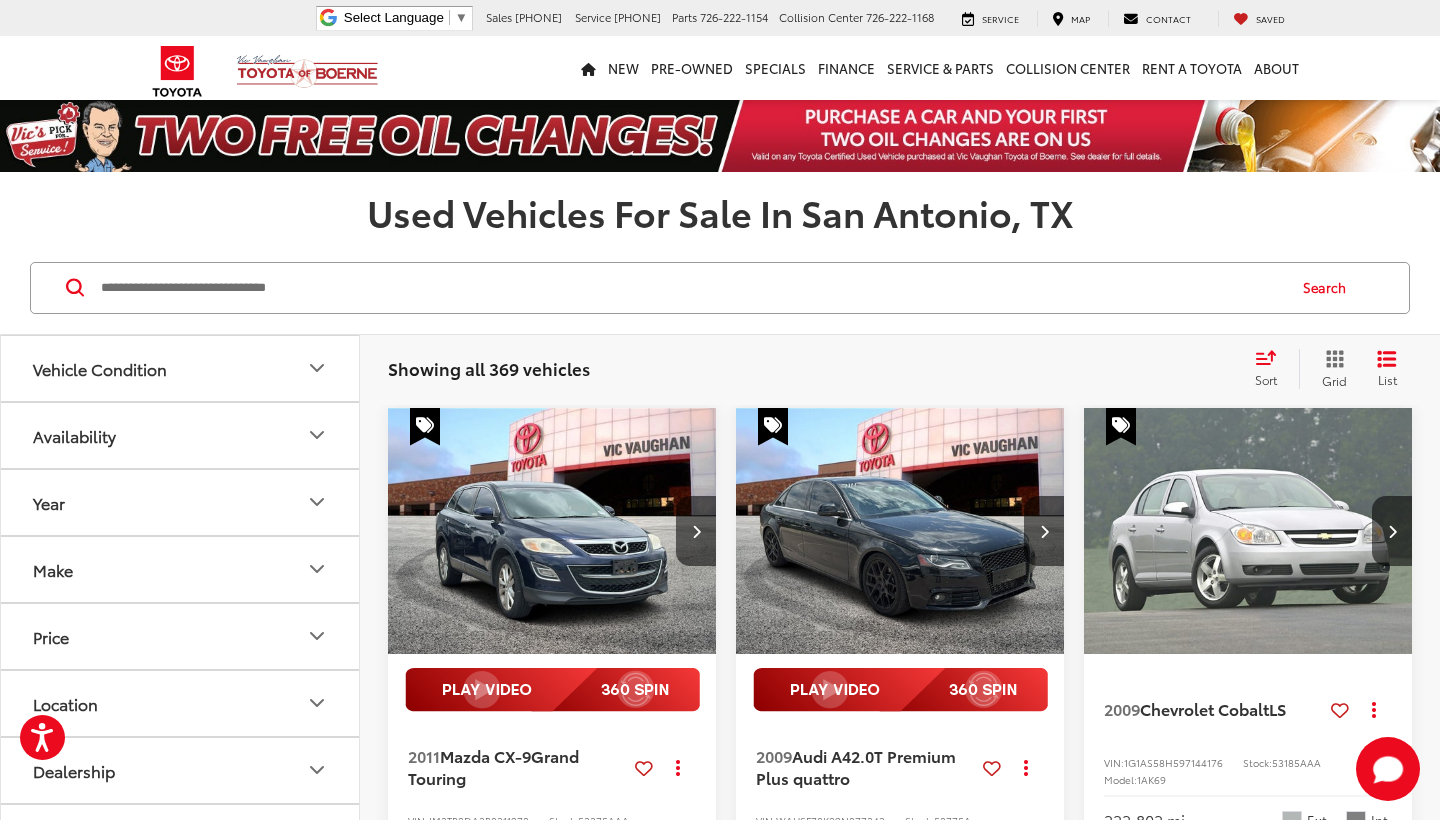 click on "Vehicle Condition" at bounding box center (181, 368) 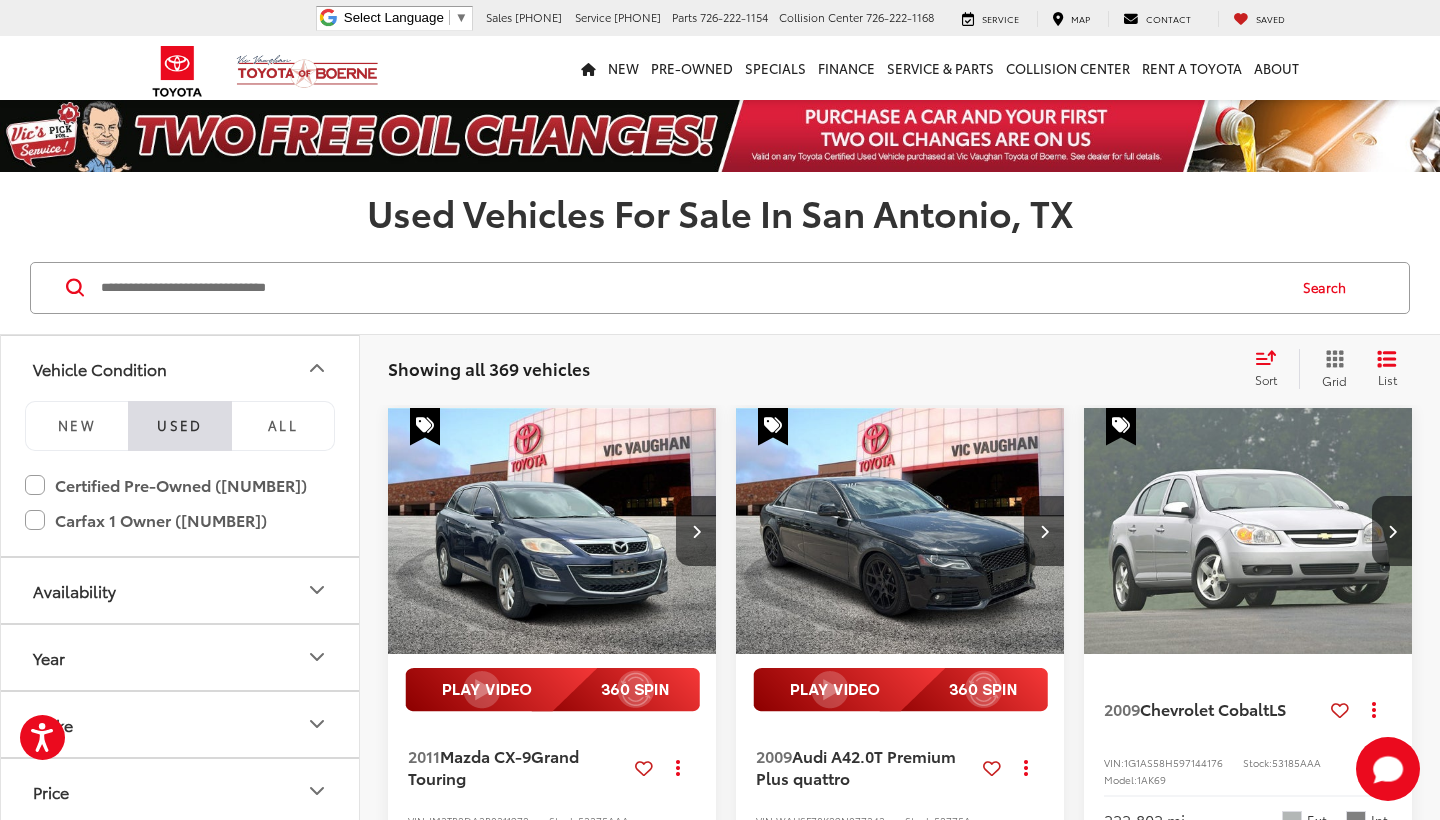 click on "Vehicle Condition" at bounding box center (181, 368) 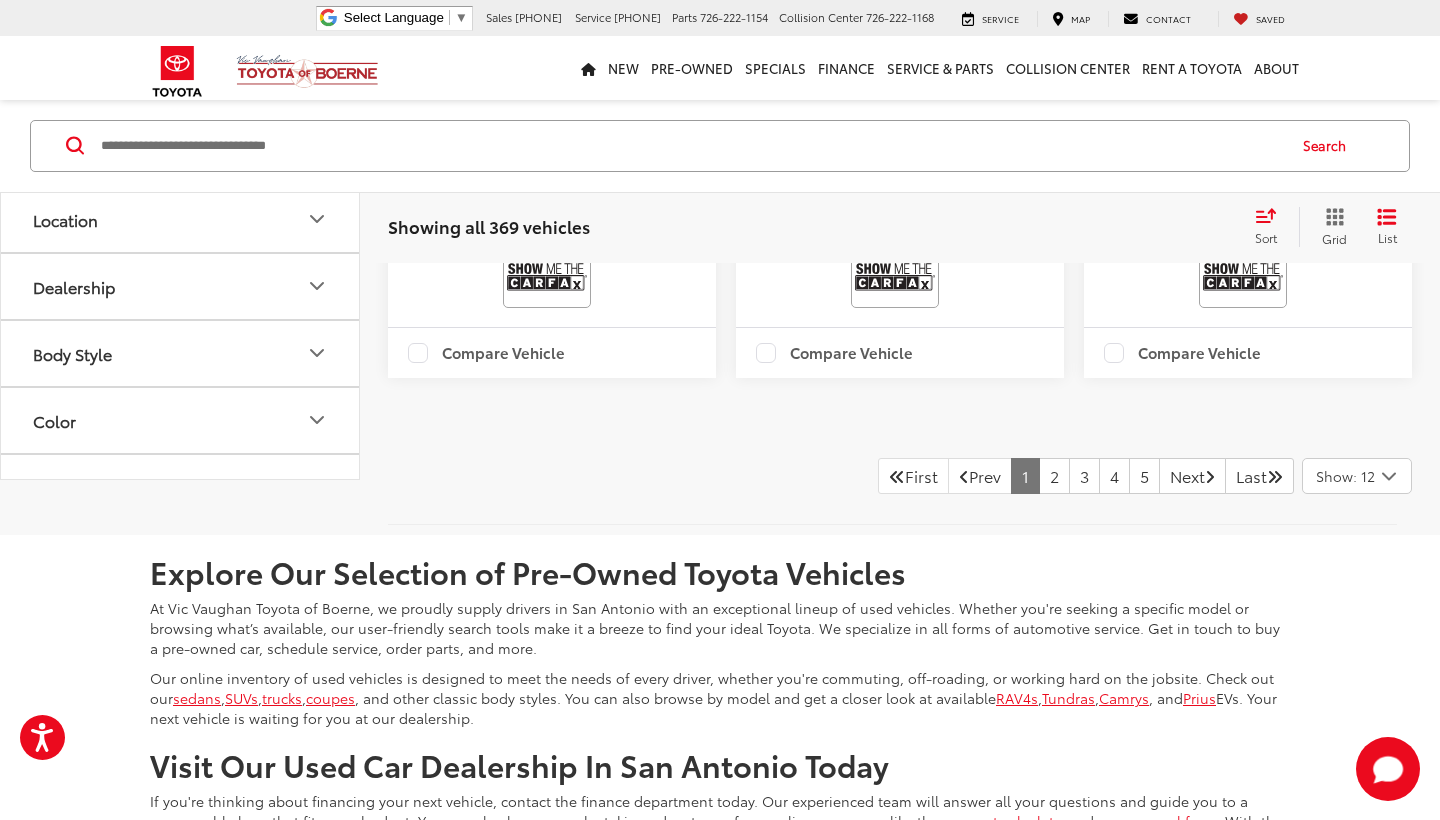 scroll, scrollTop: 4231, scrollLeft: 0, axis: vertical 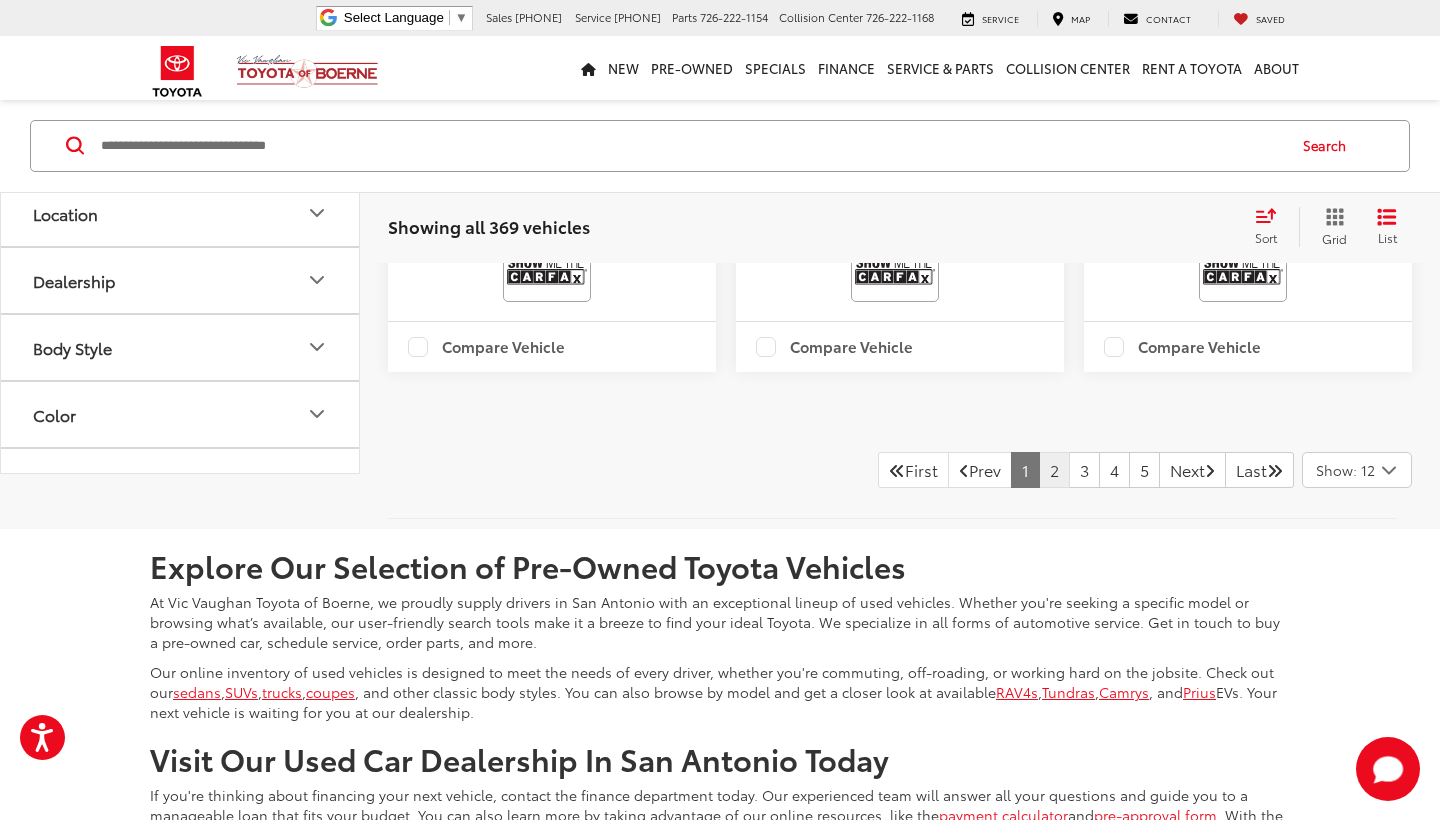 click on "2" at bounding box center [1054, 470] 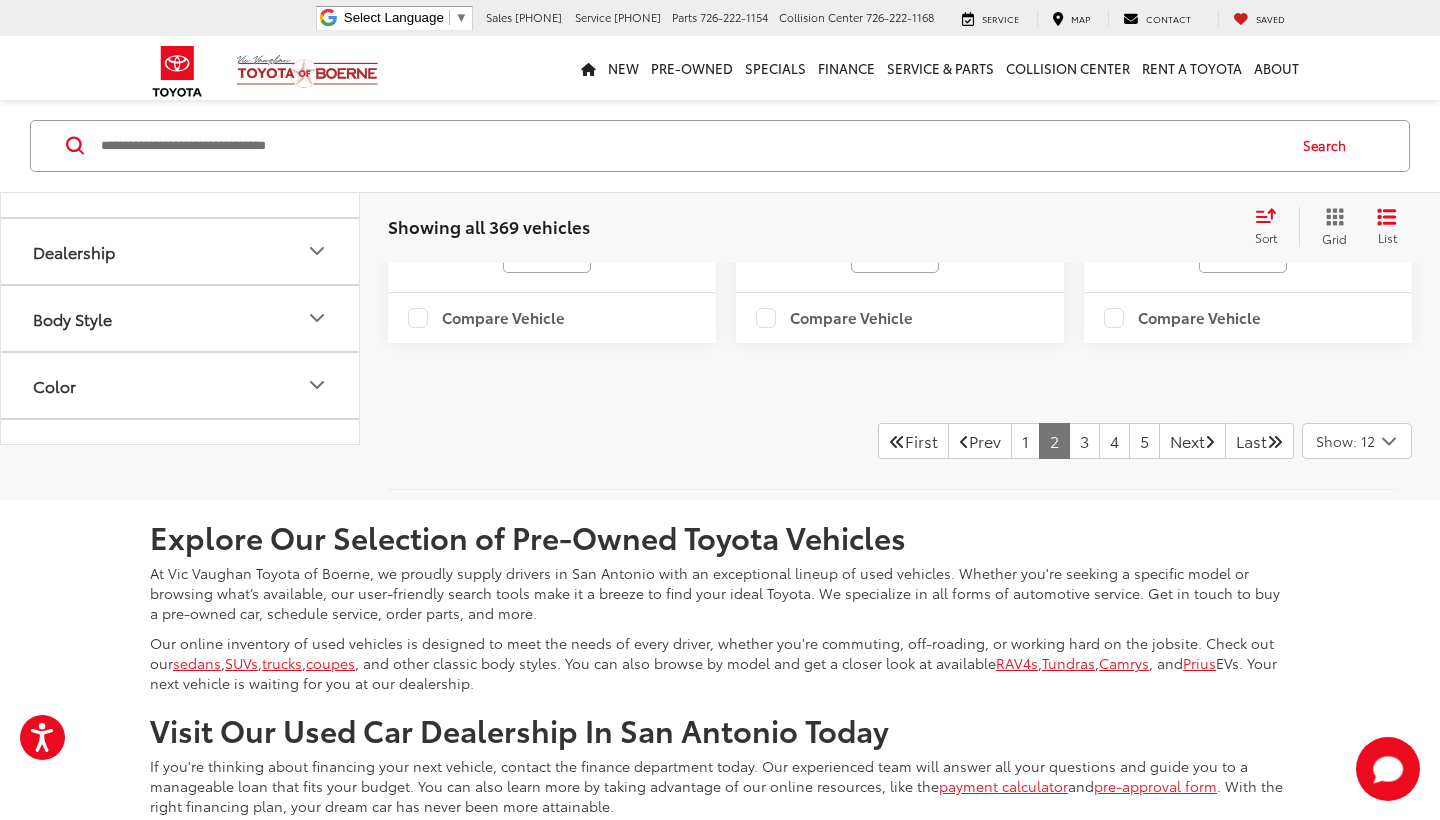 scroll, scrollTop: 4281, scrollLeft: 0, axis: vertical 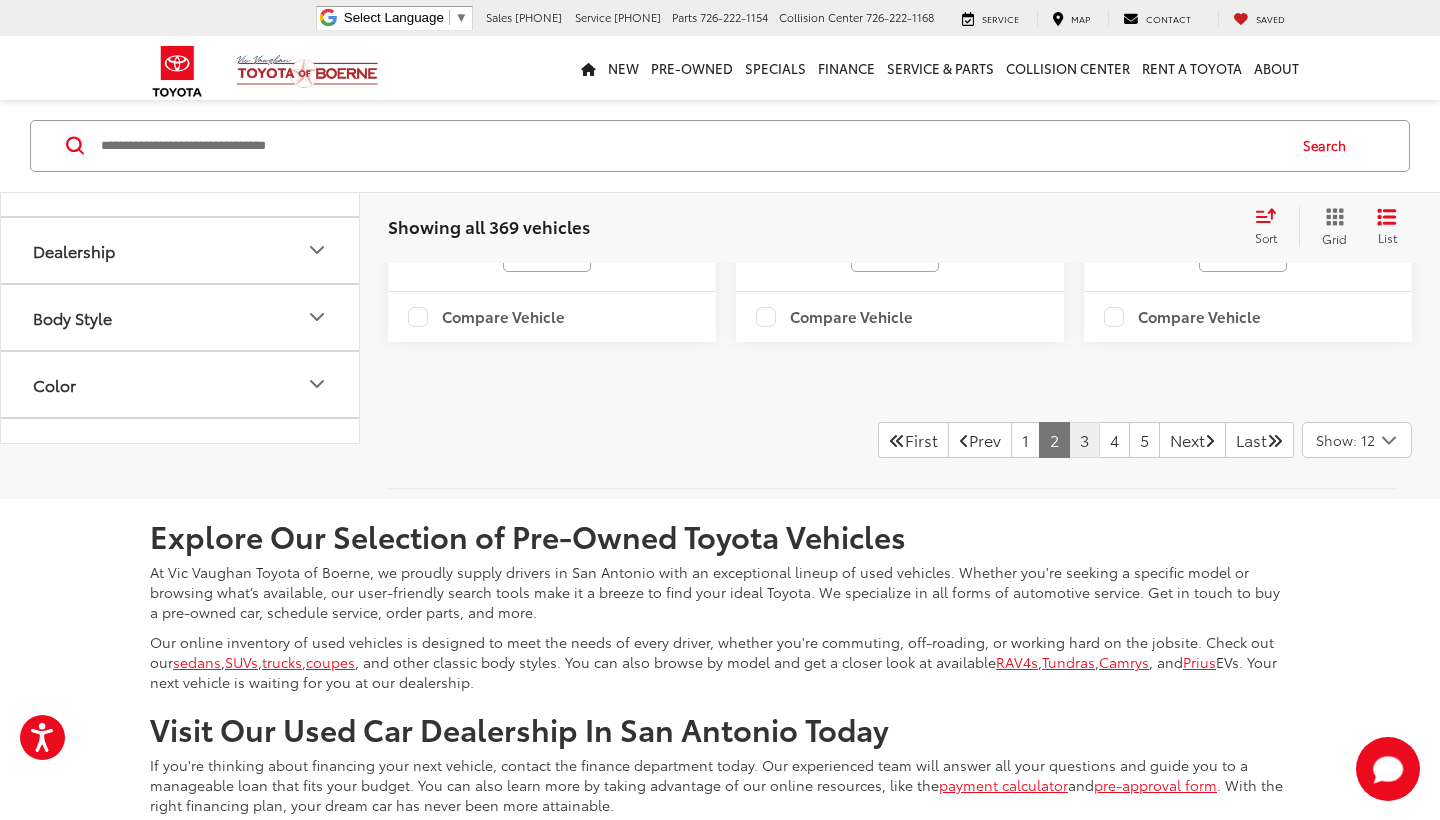 click on "3" at bounding box center [1084, 440] 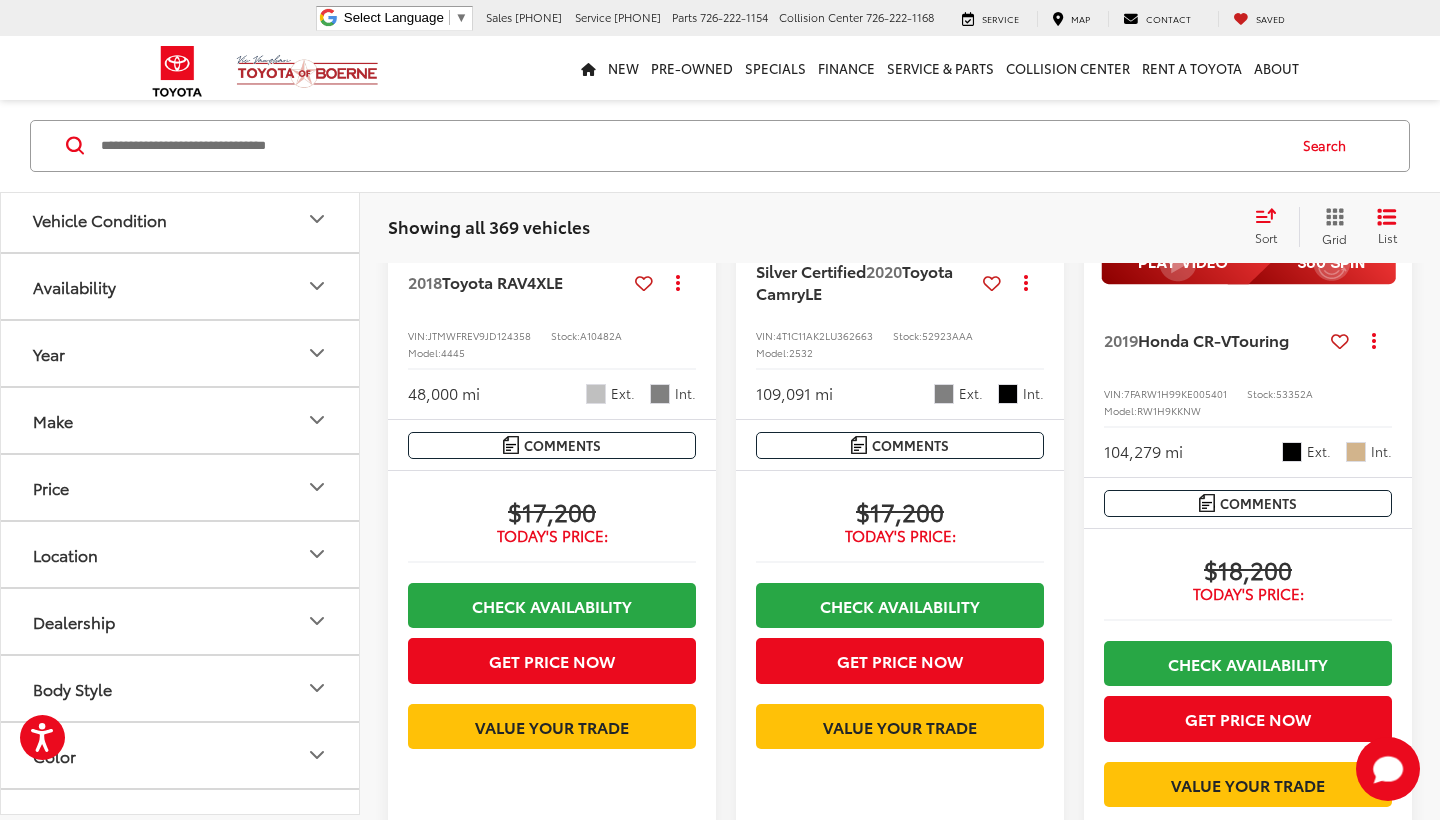 scroll, scrollTop: 3576, scrollLeft: 0, axis: vertical 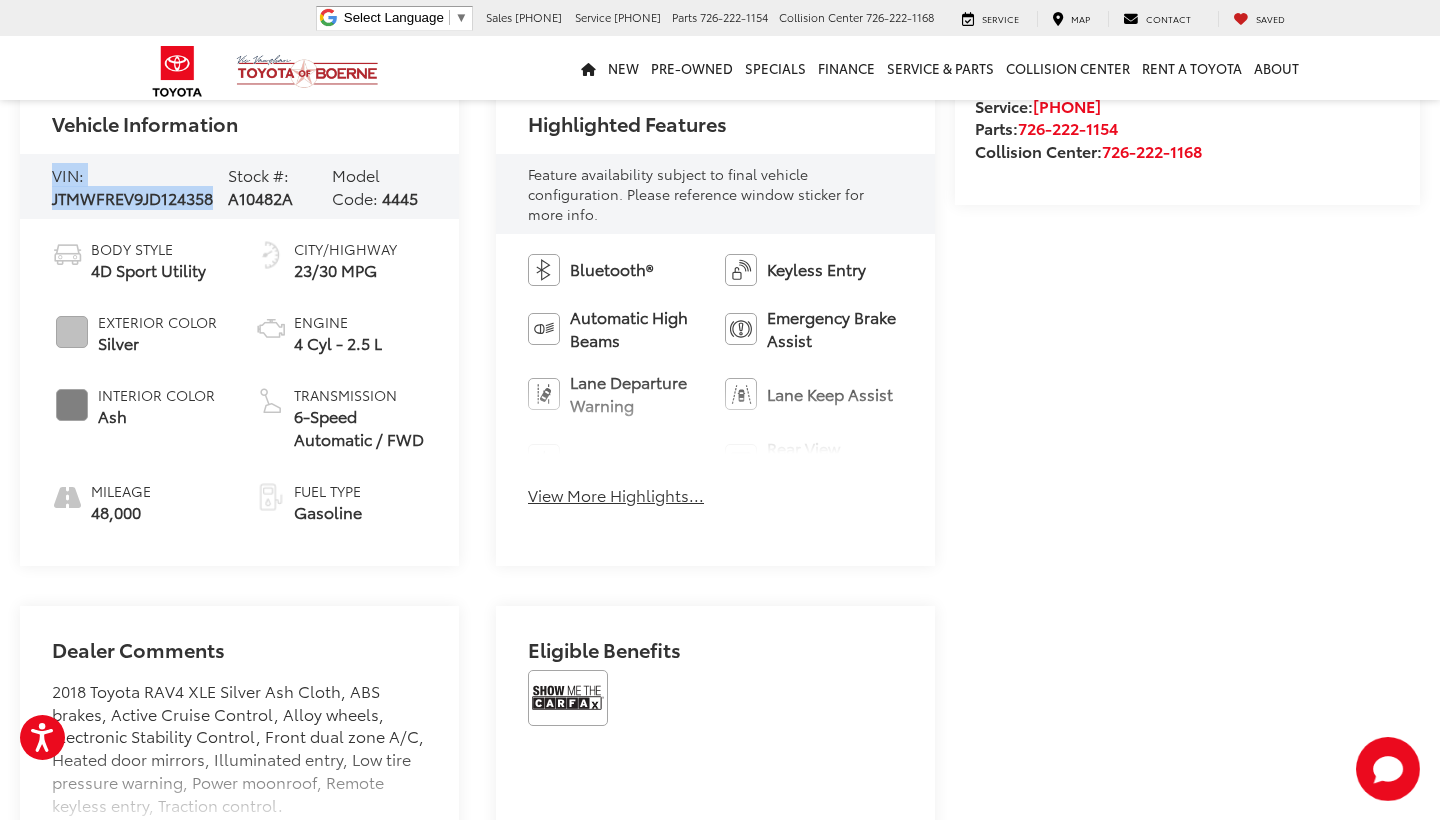 drag, startPoint x: 45, startPoint y: 188, endPoint x: 209, endPoint y: 230, distance: 169.29265 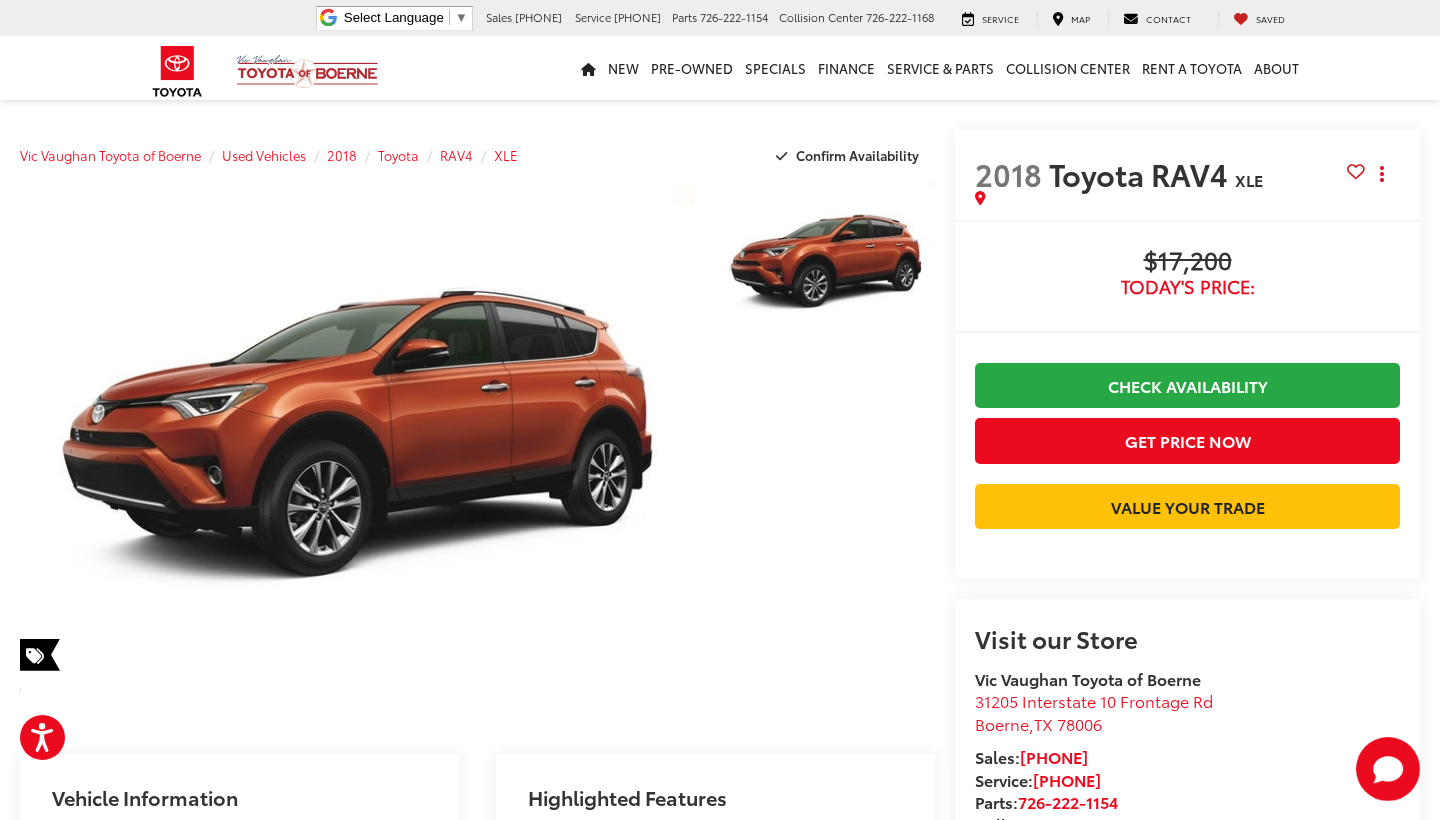 scroll, scrollTop: 0, scrollLeft: 0, axis: both 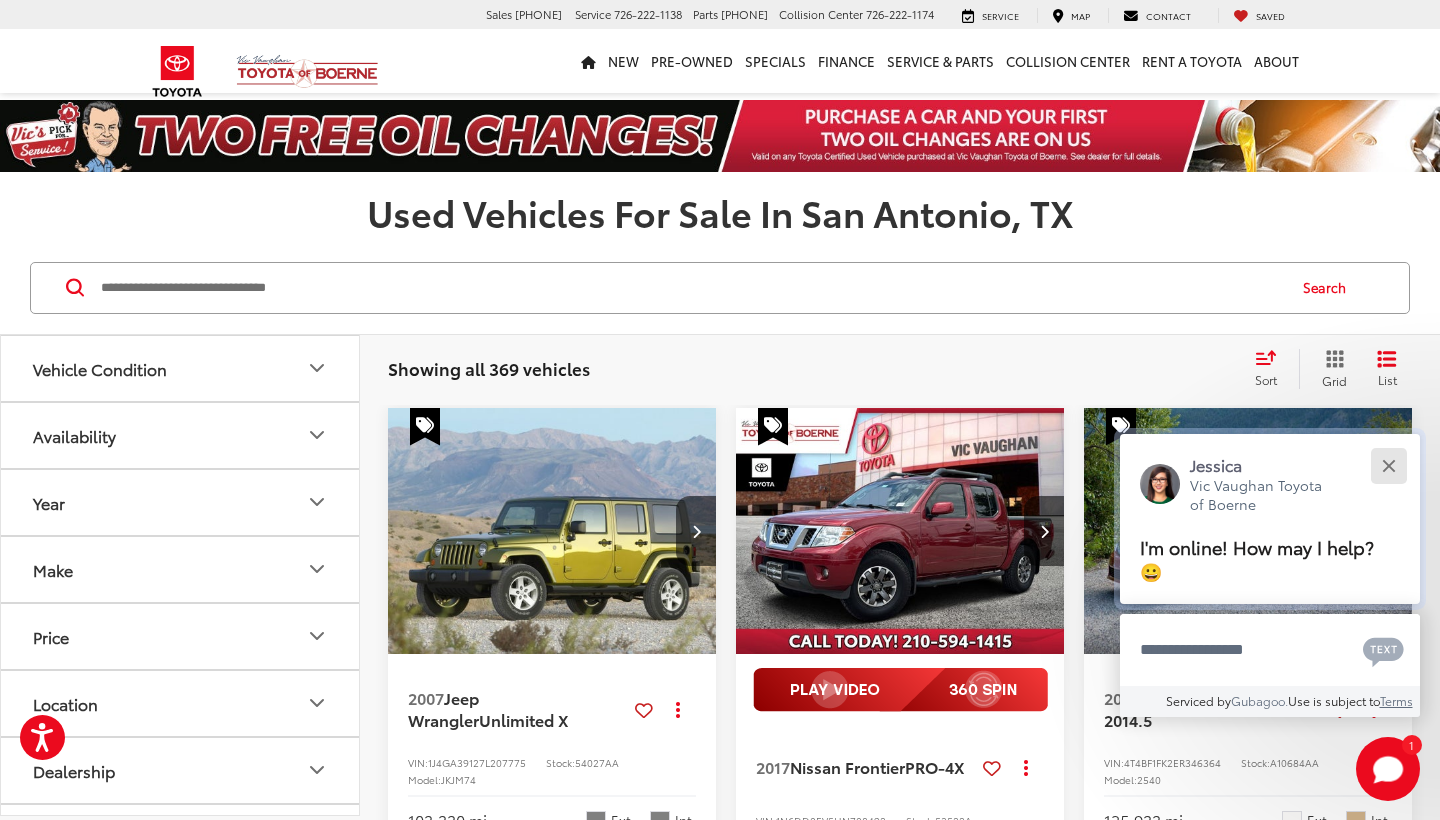 click at bounding box center [1388, 465] 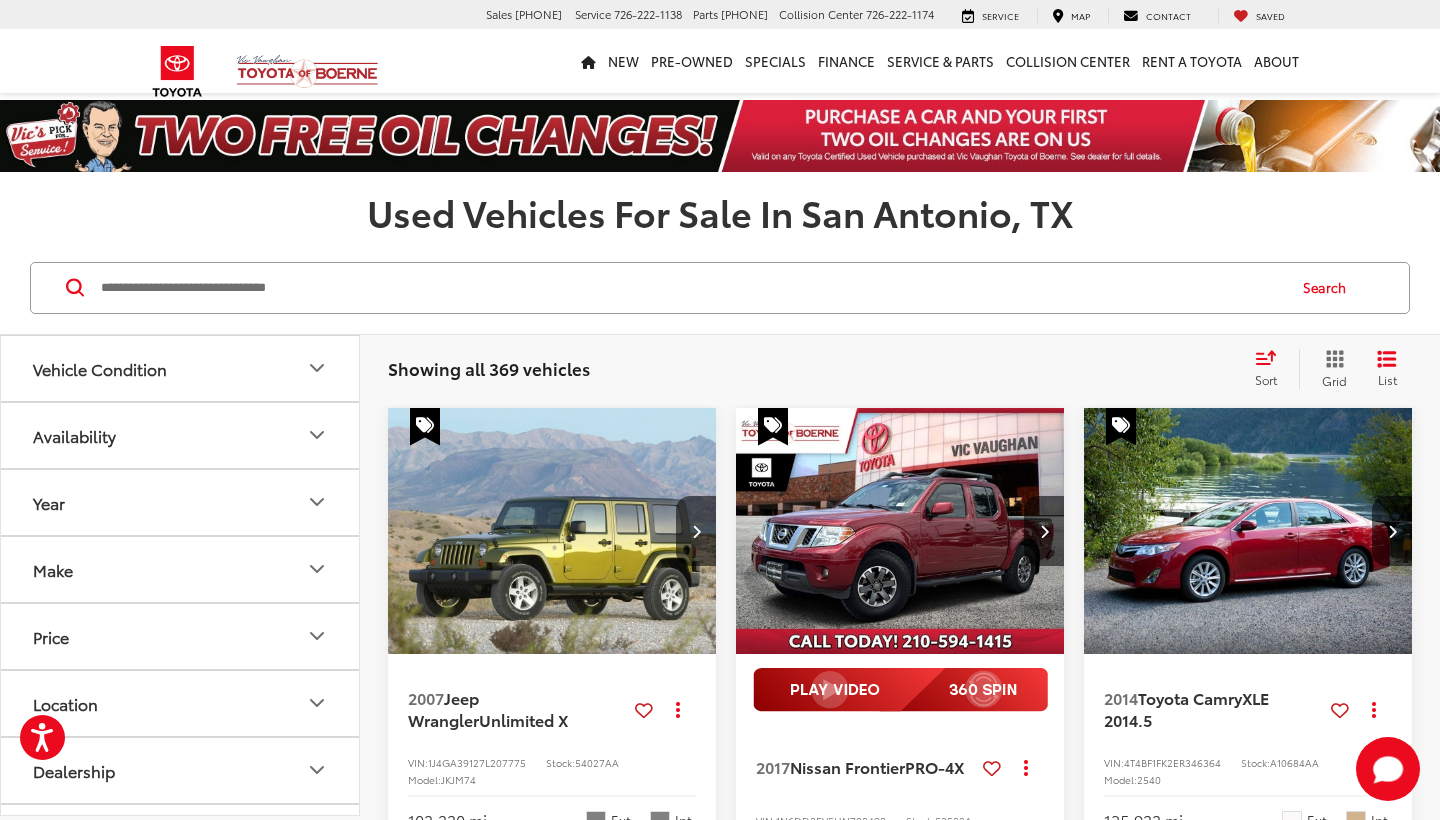 click 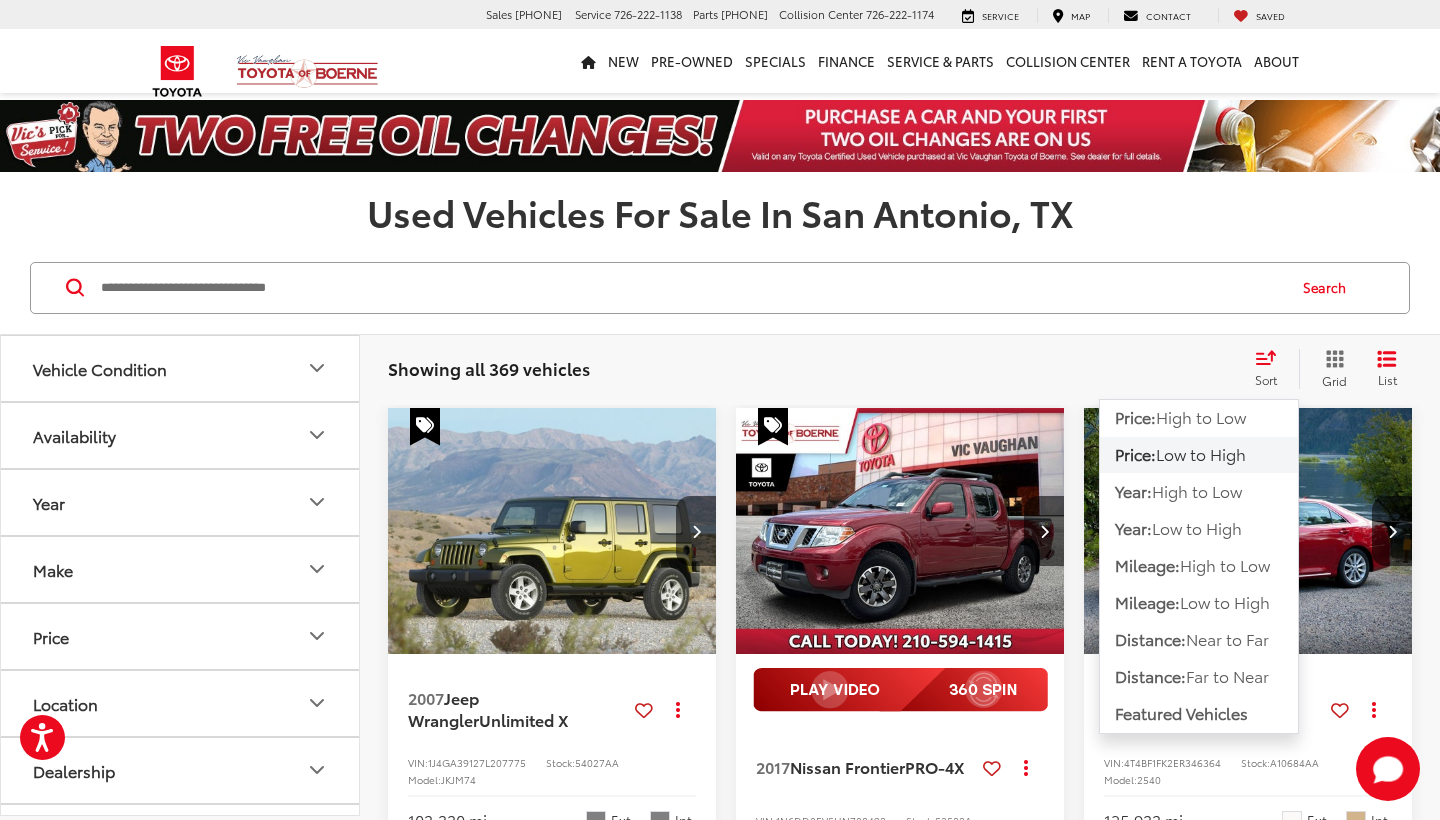 click on "Low to High" at bounding box center [1201, 453] 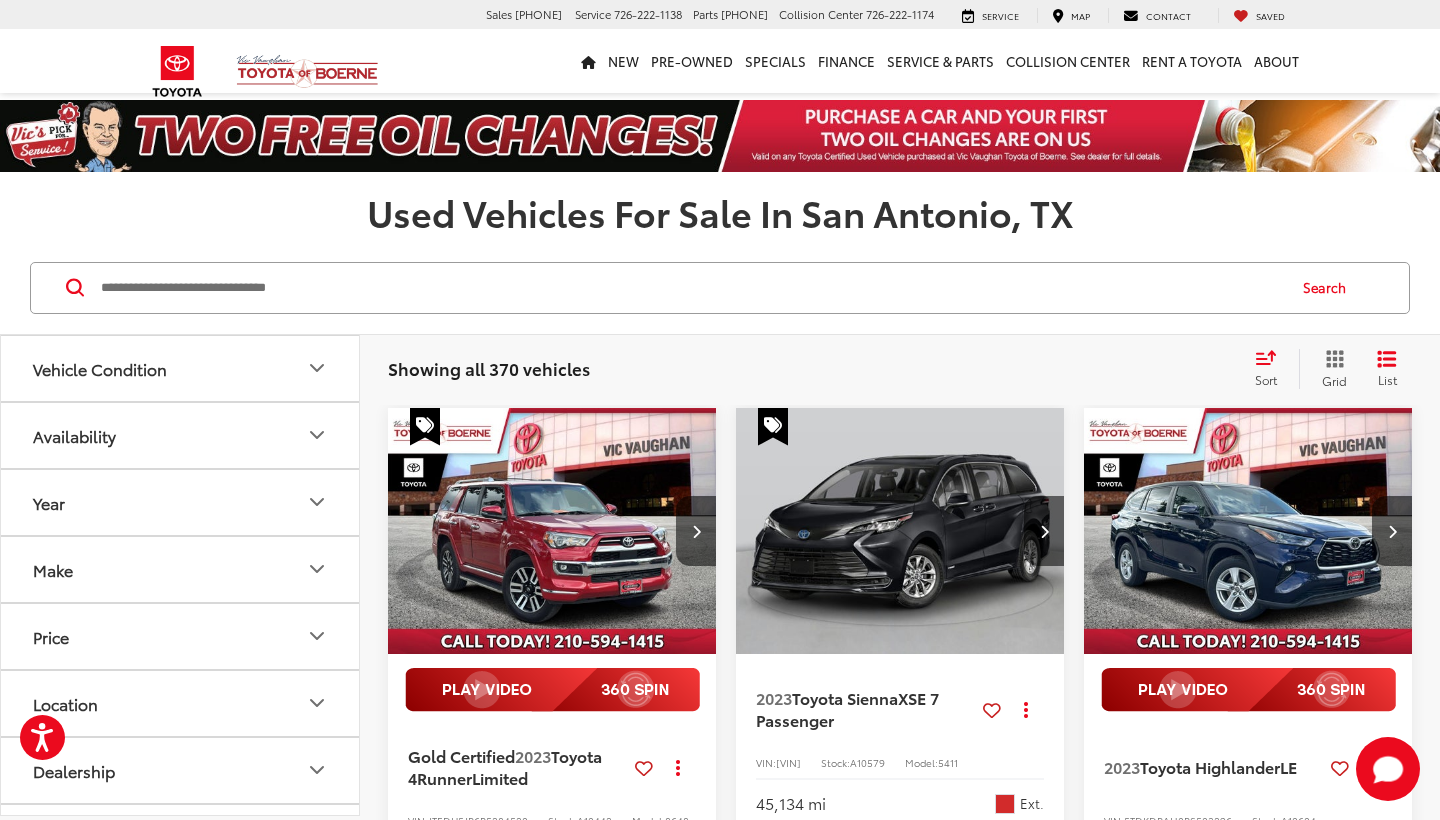 click on "Sort" at bounding box center [1272, 369] 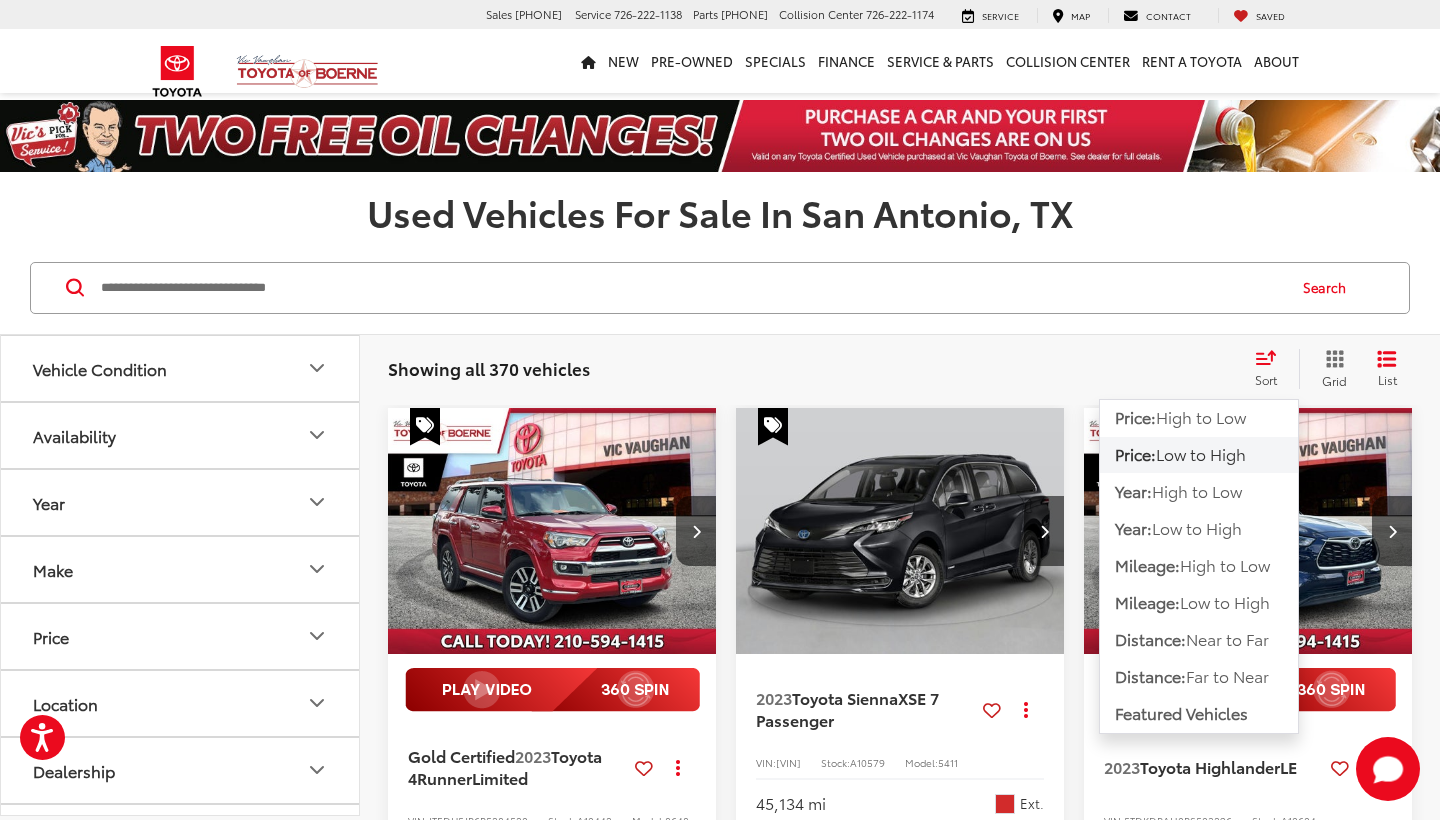 click 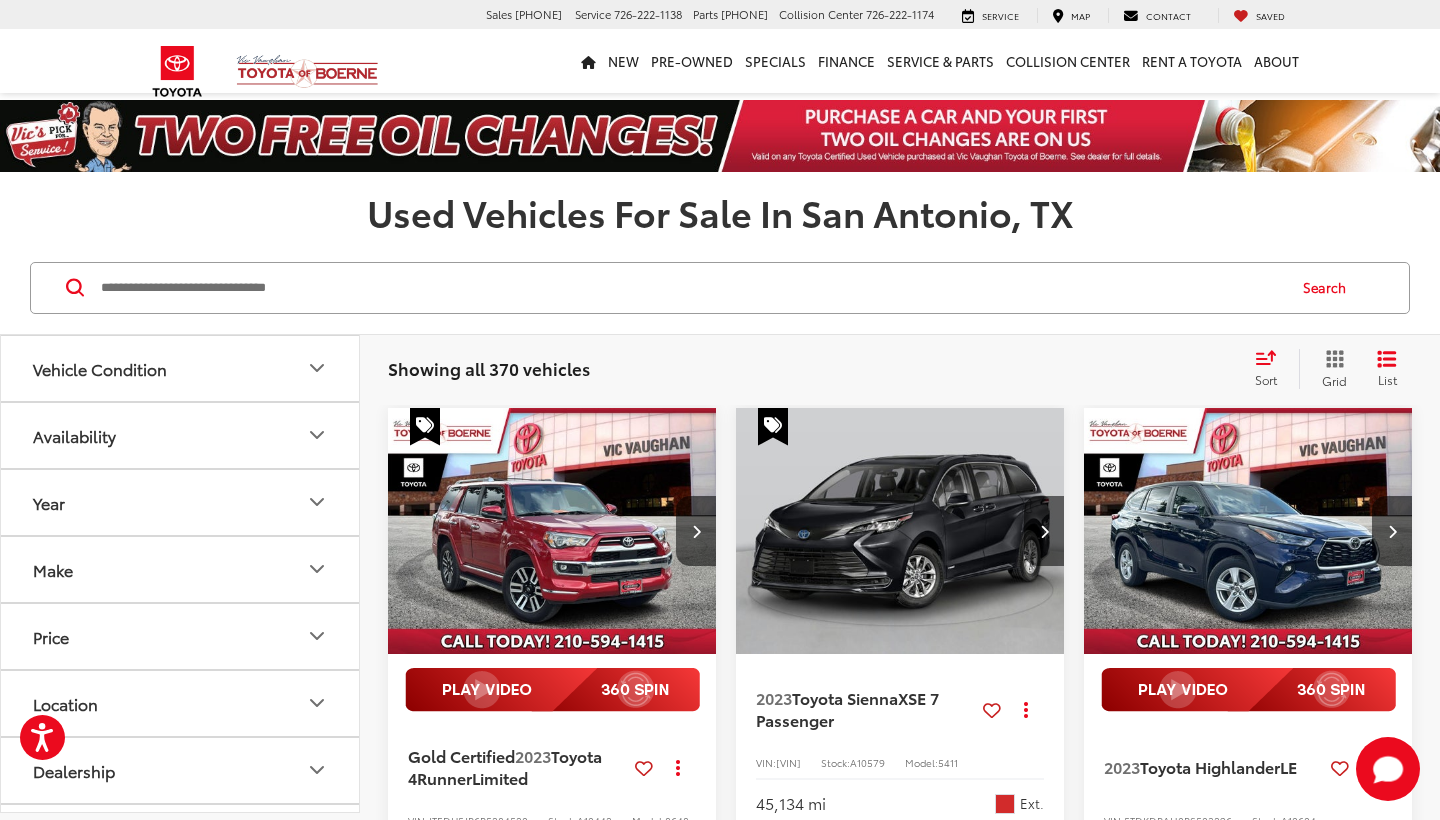 scroll, scrollTop: 0, scrollLeft: 0, axis: both 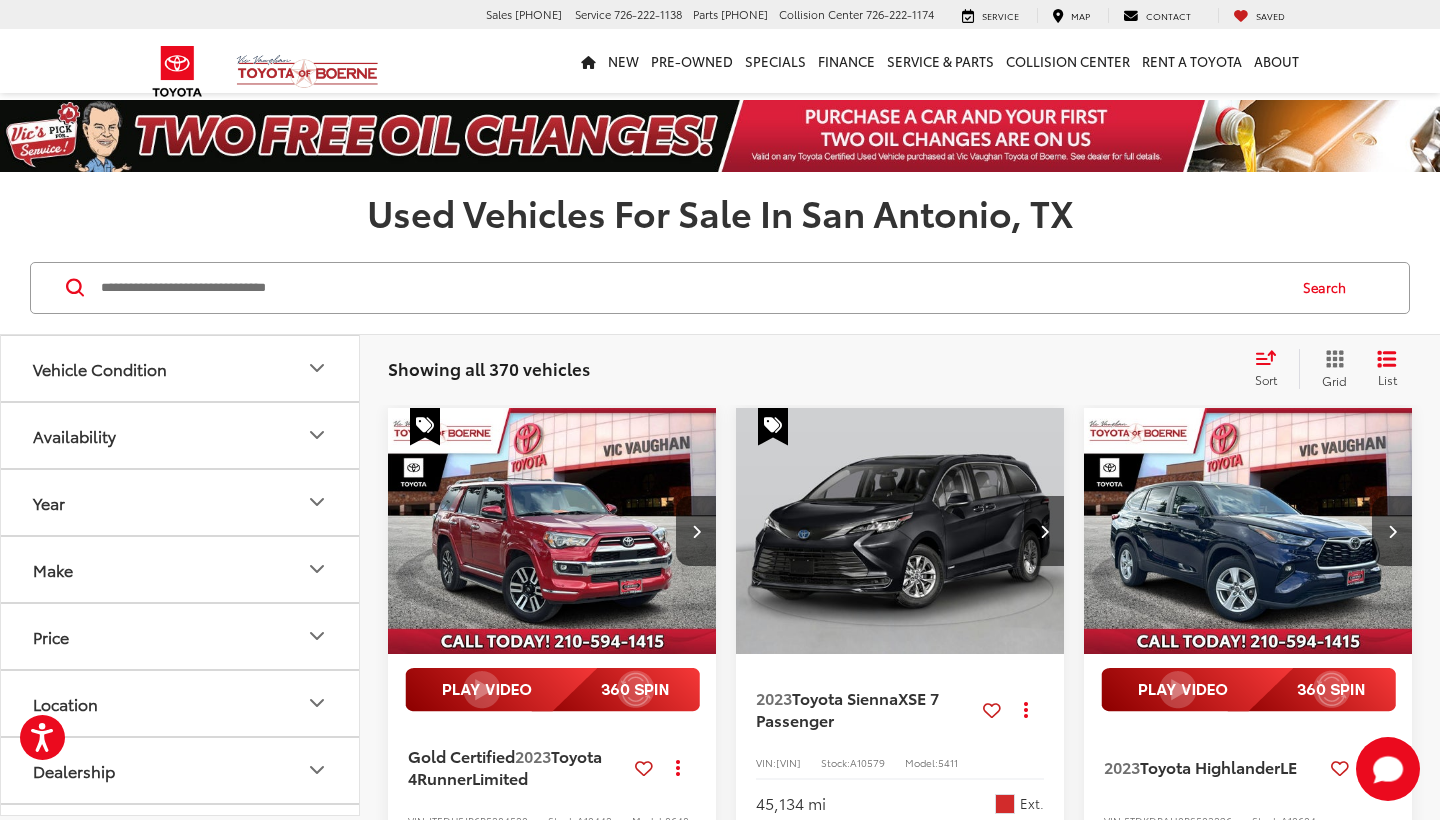 click on "Vehicle Condition" at bounding box center [181, 368] 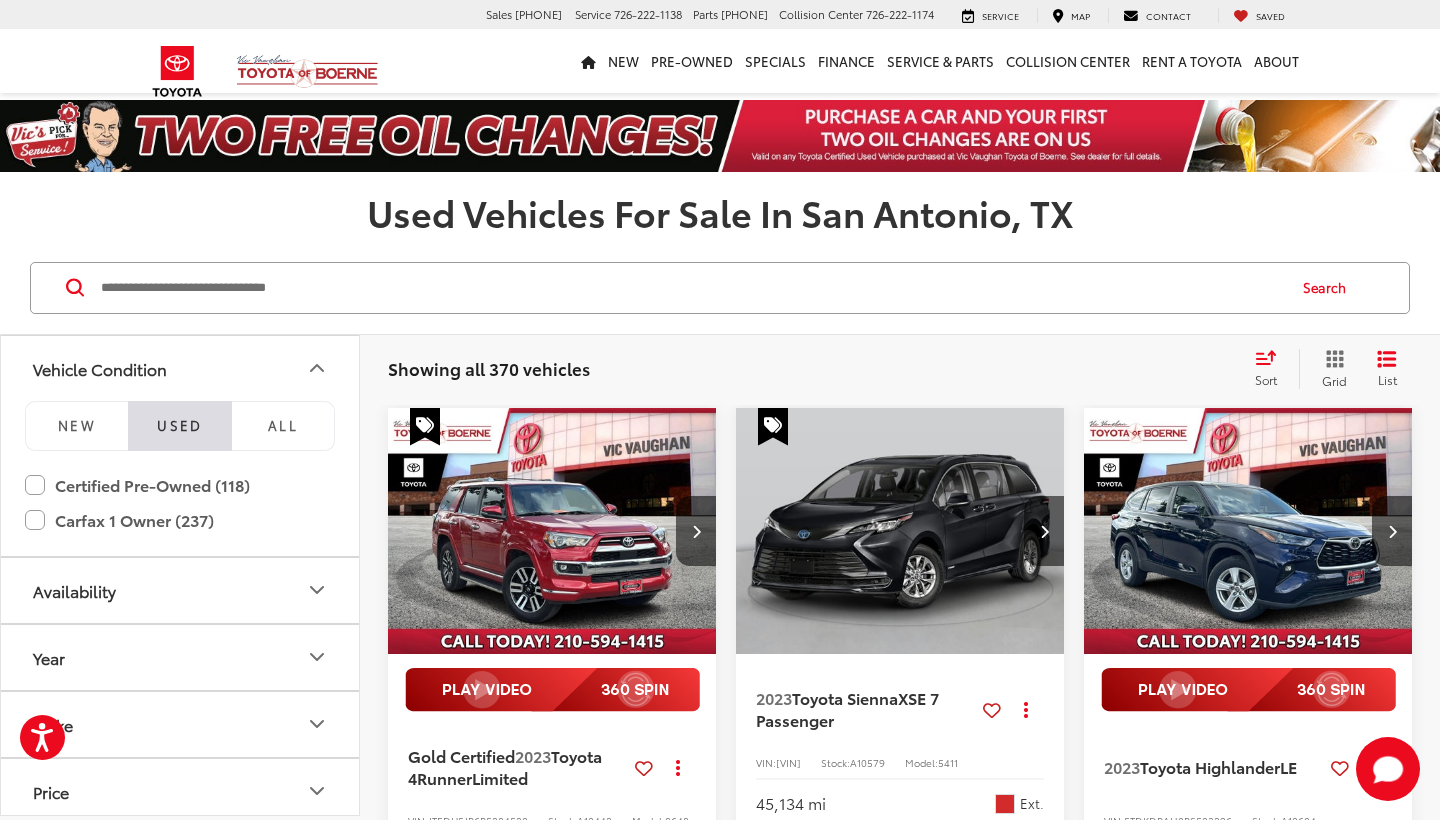 click on "Vehicle Condition" at bounding box center (181, 368) 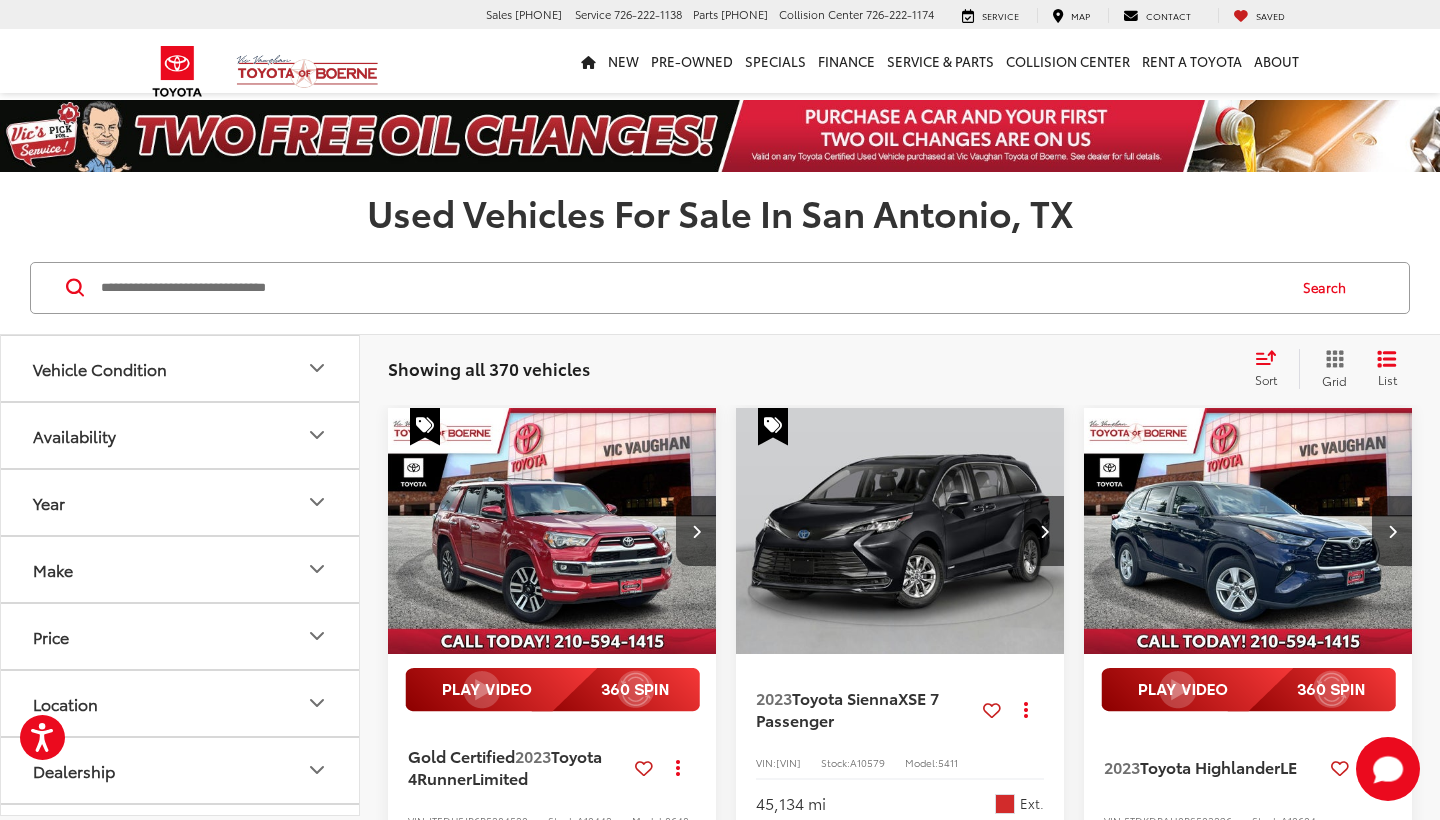 click on "Availability" at bounding box center [181, 435] 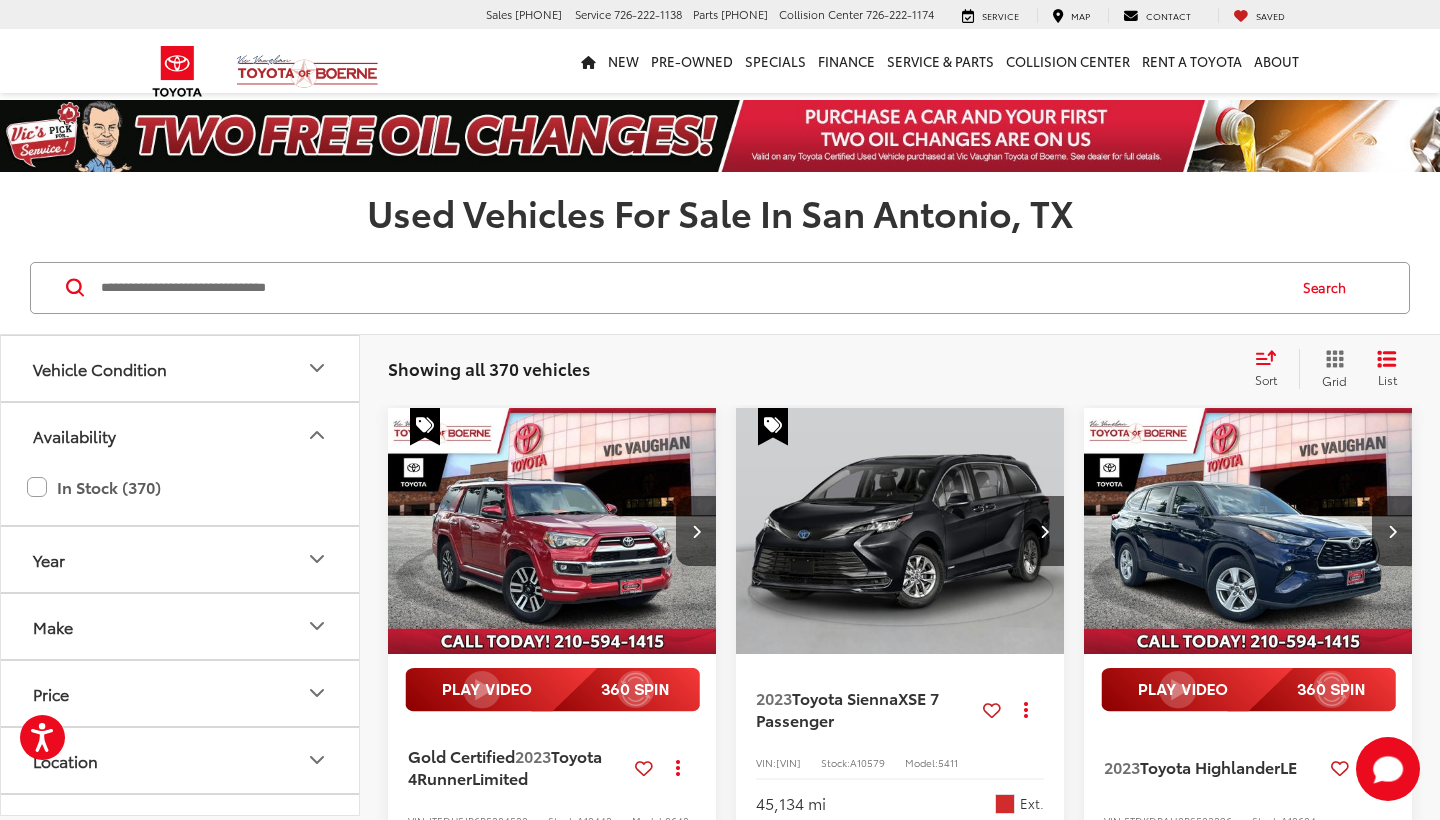 click on "Availability" at bounding box center [181, 435] 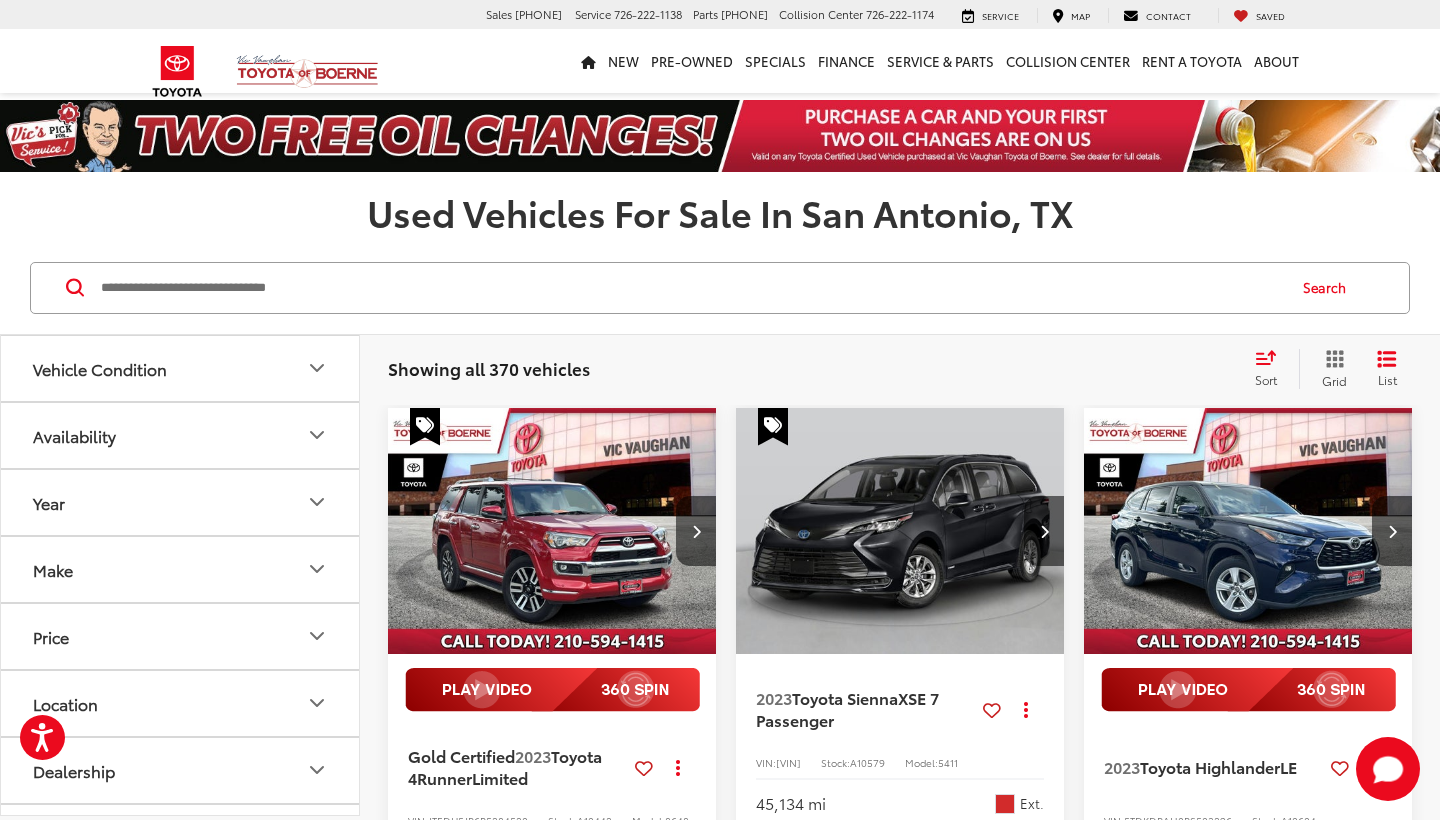 click on "Year" at bounding box center (181, 502) 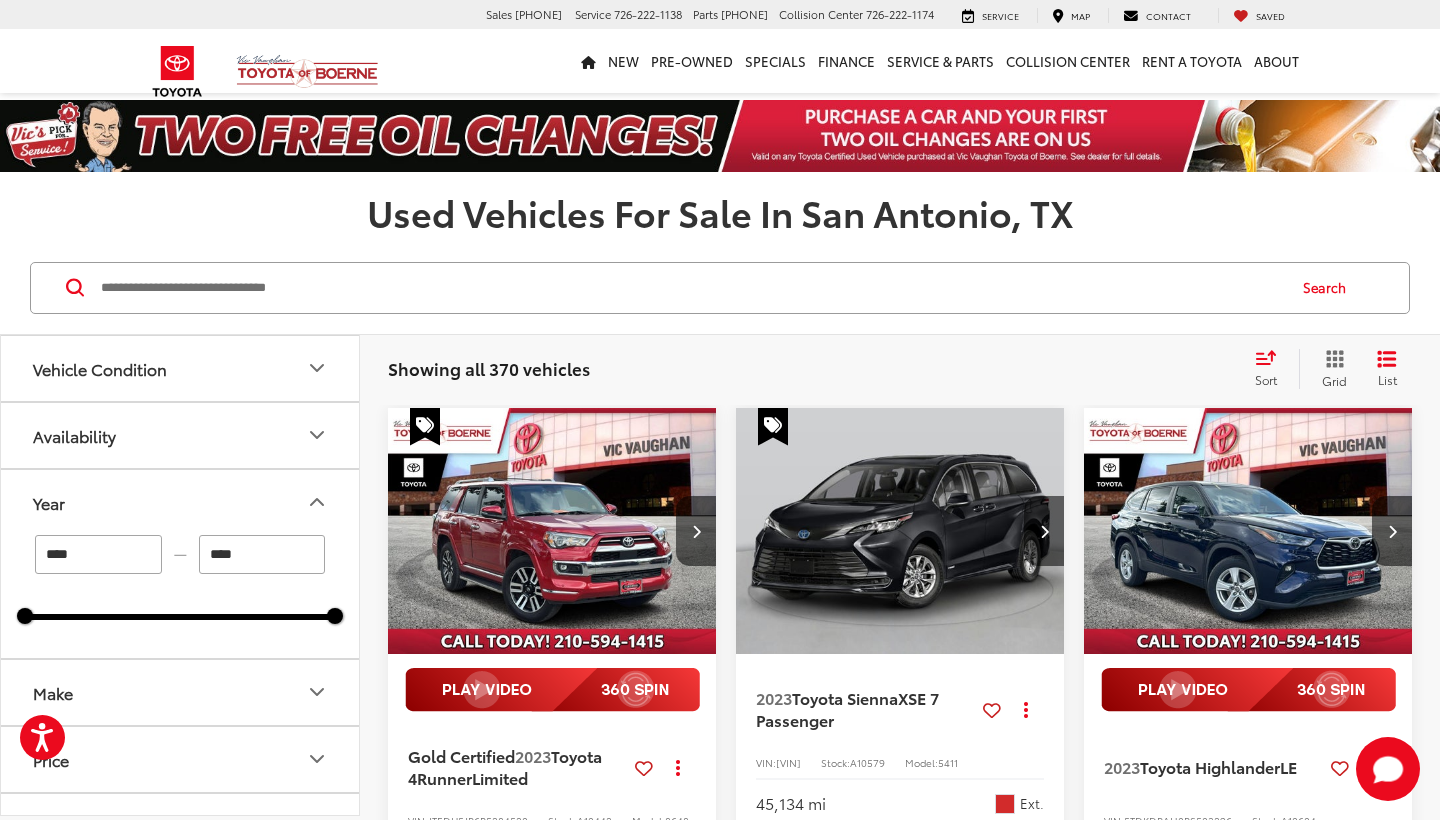 click on "Year" at bounding box center (181, 502) 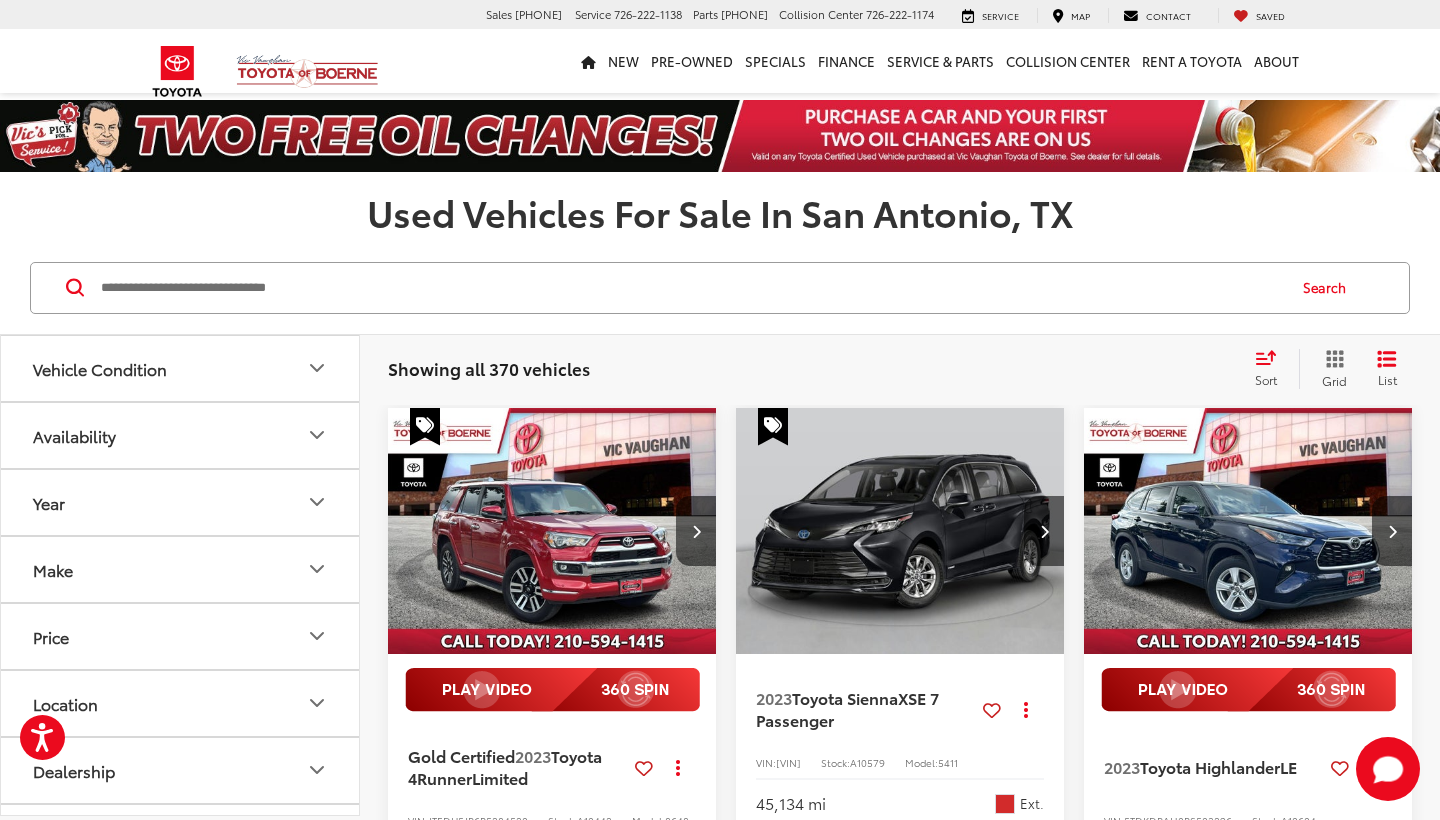 click on "Make" at bounding box center (181, 569) 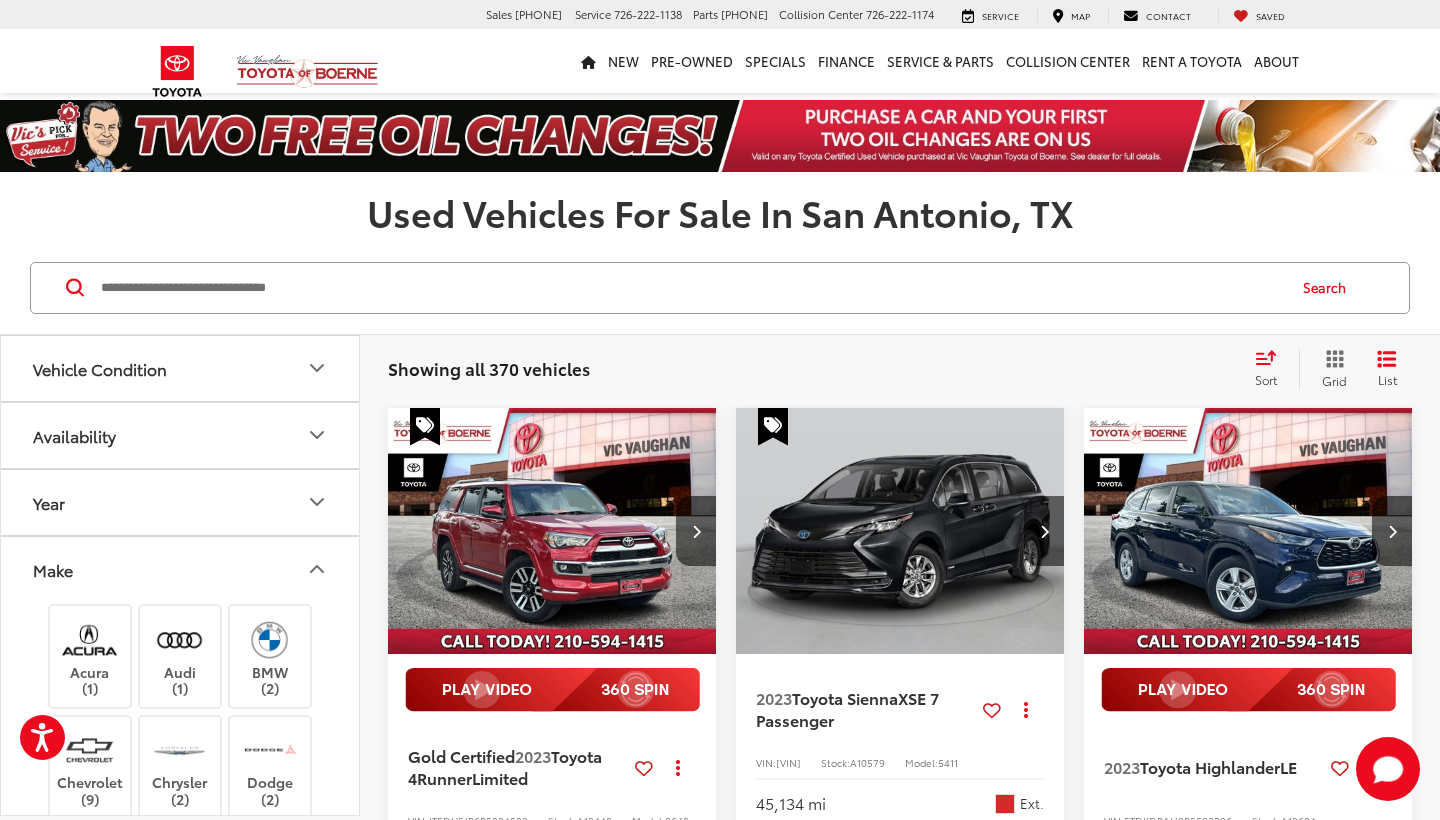 click on "Make" at bounding box center (181, 569) 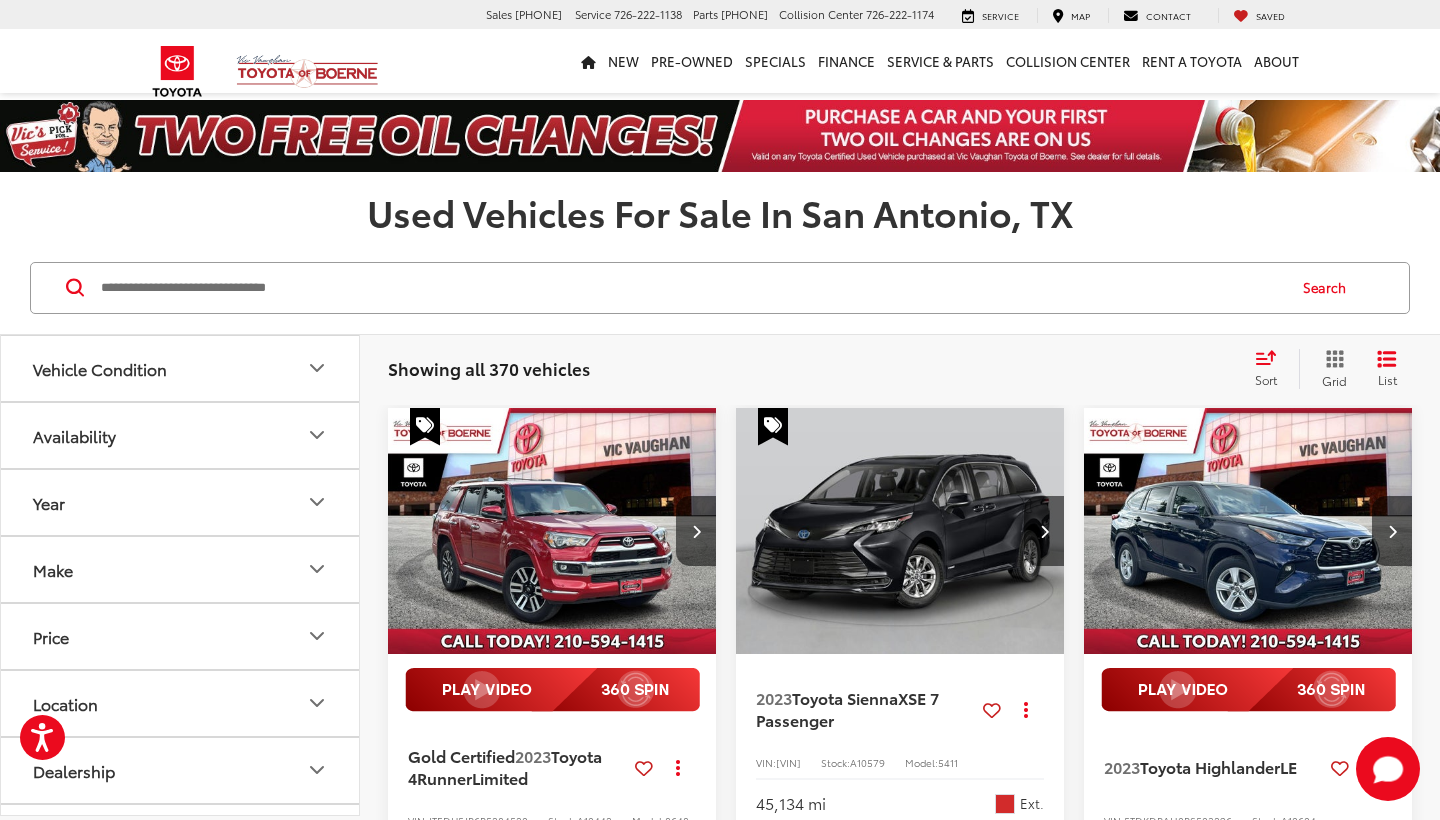 scroll, scrollTop: 66, scrollLeft: 0, axis: vertical 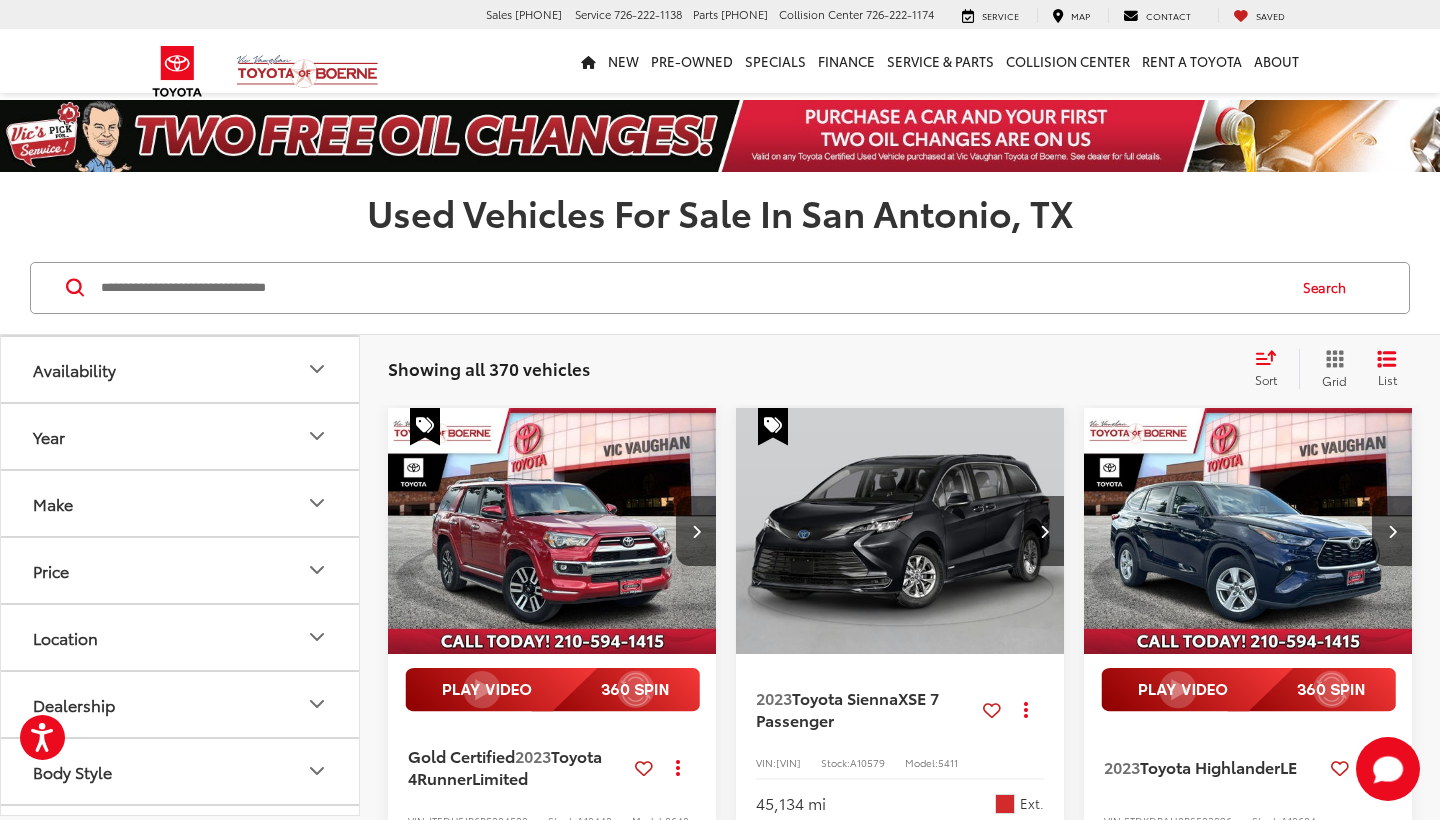 click on "Price" at bounding box center [181, 570] 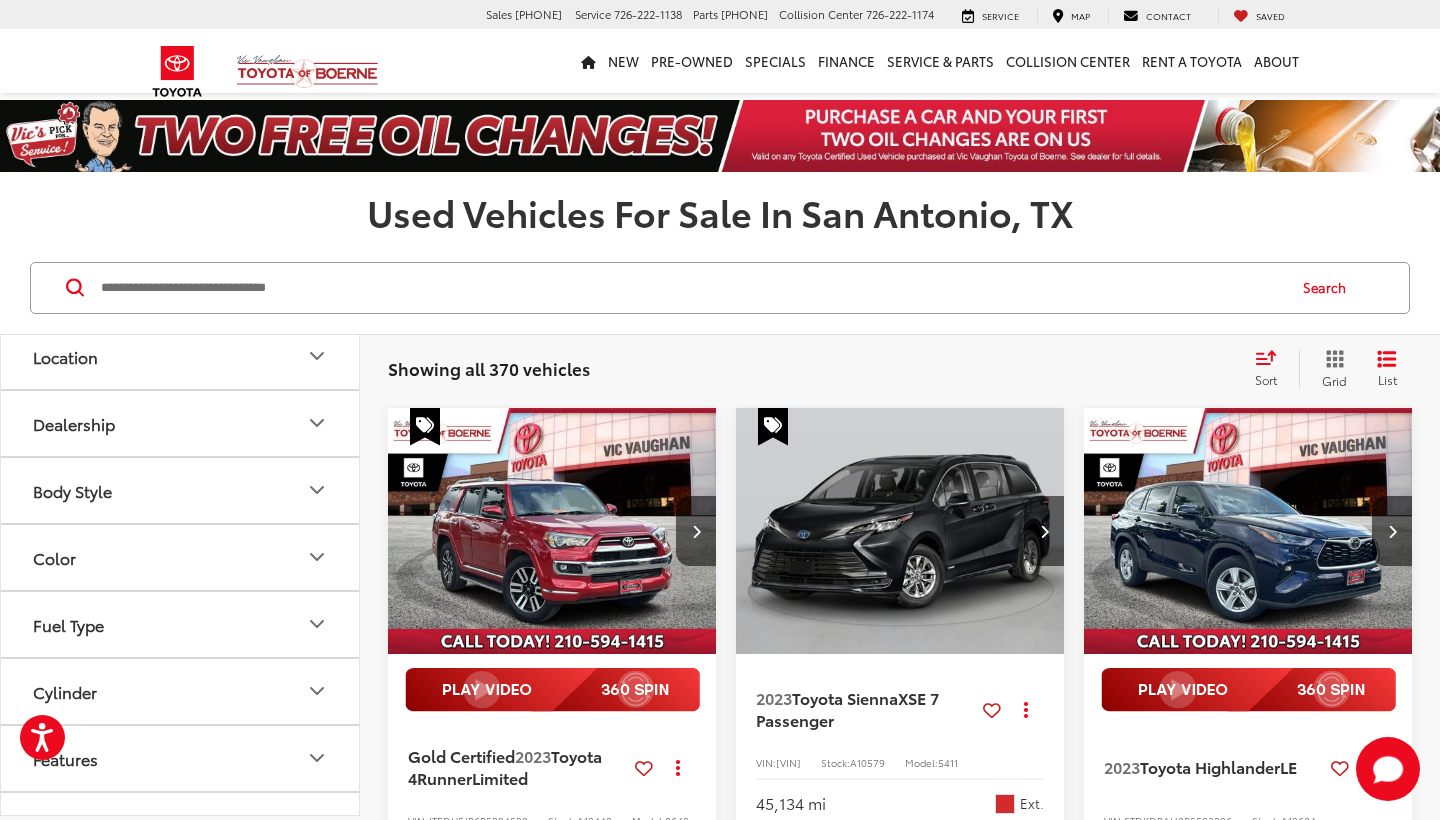 scroll, scrollTop: 541, scrollLeft: 0, axis: vertical 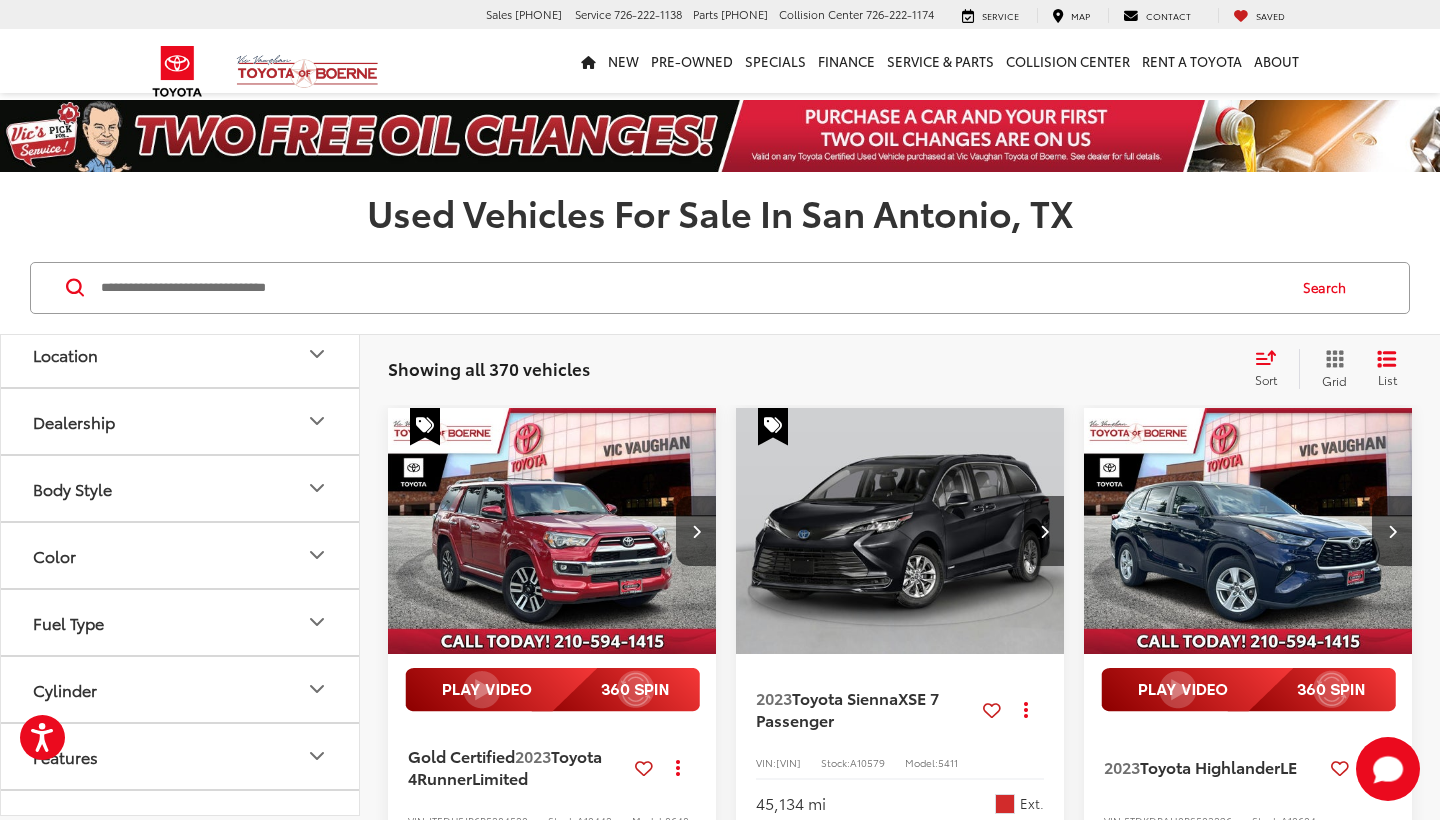 click on "Location" at bounding box center [181, 354] 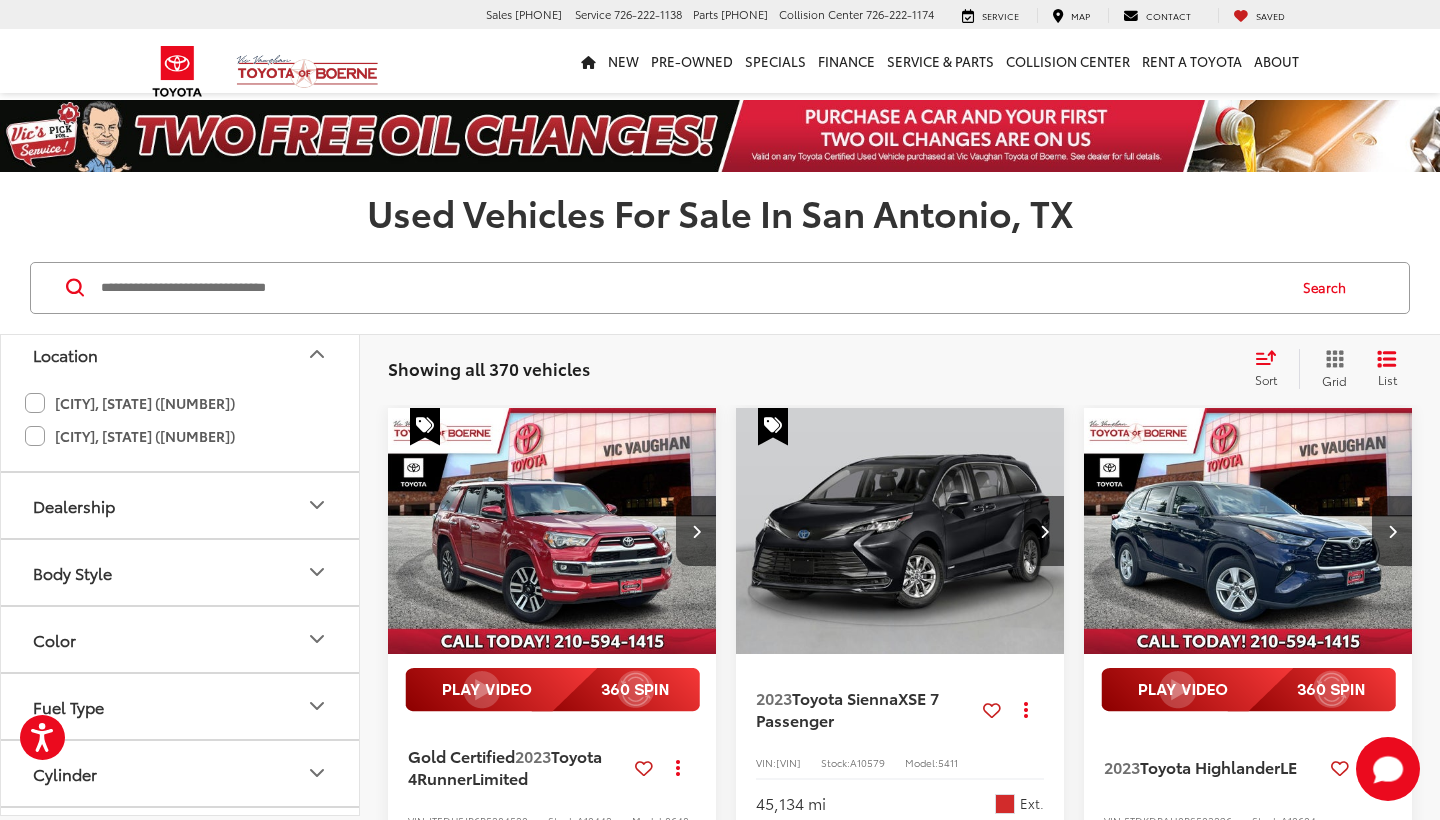 click on "Location" at bounding box center (181, 354) 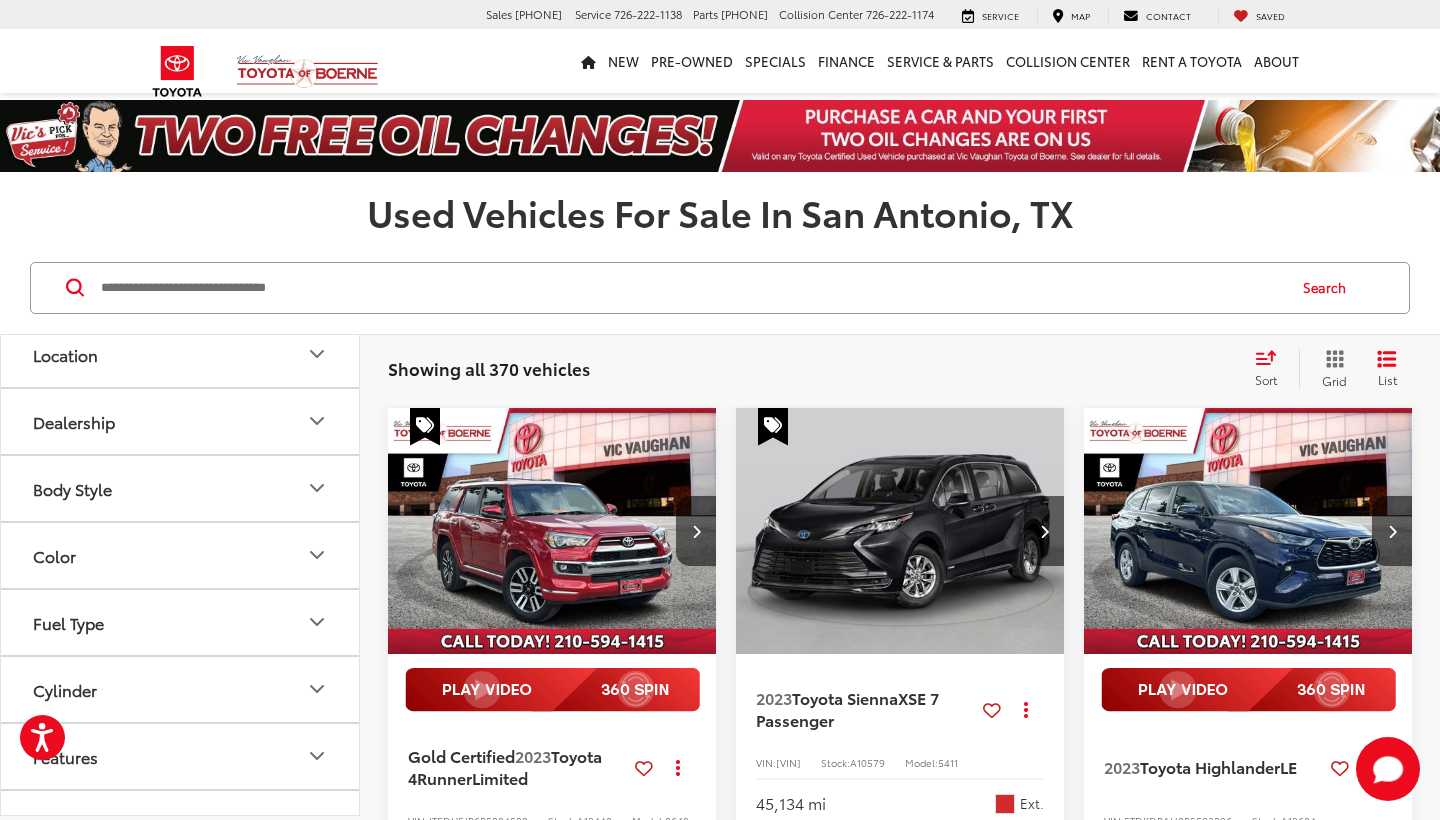click on "Location" at bounding box center (181, 354) 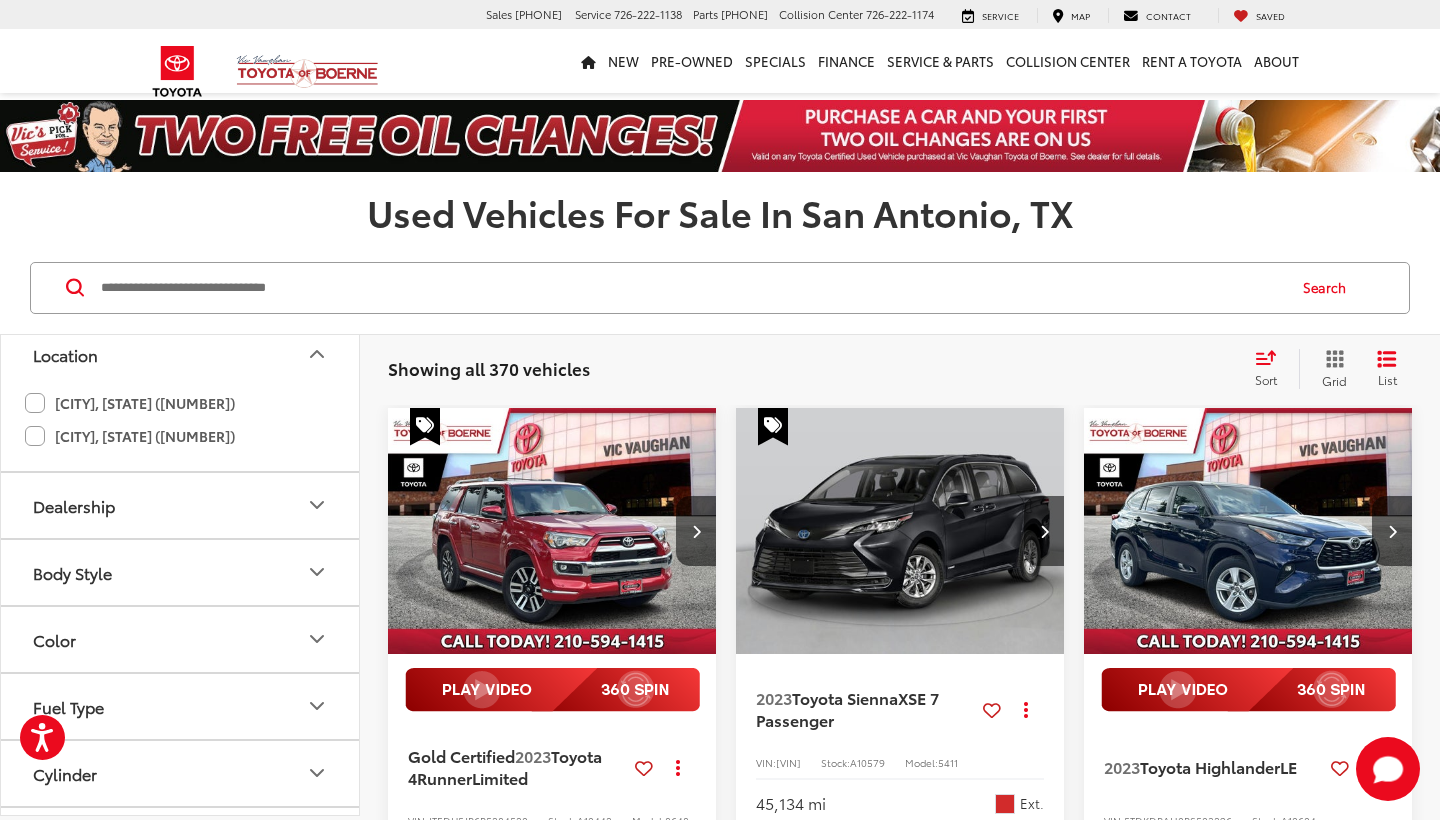 click on "Boerne, TX (277)" 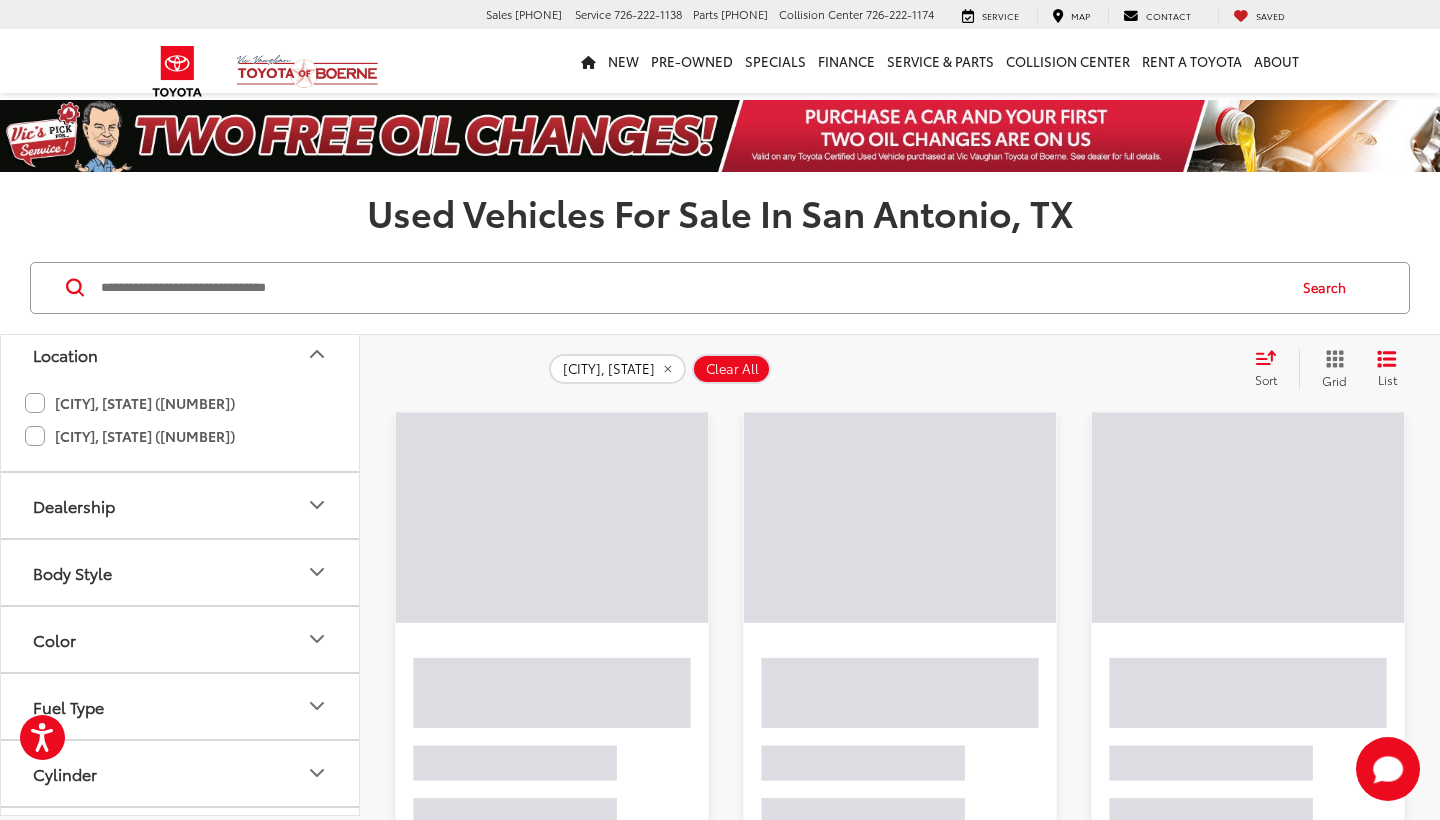 click on "Location" at bounding box center [181, 354] 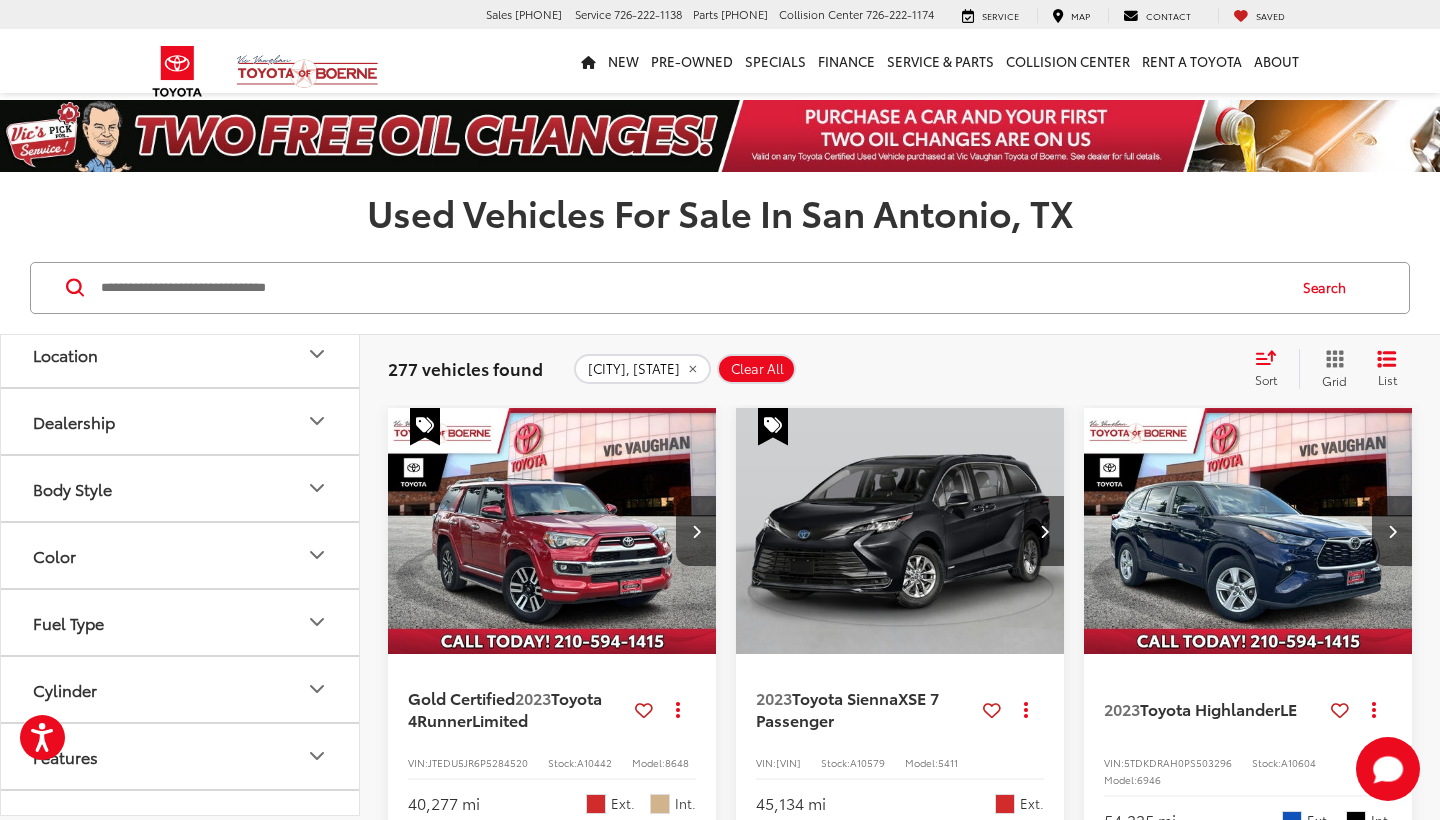 click on "Dealership" at bounding box center (181, 421) 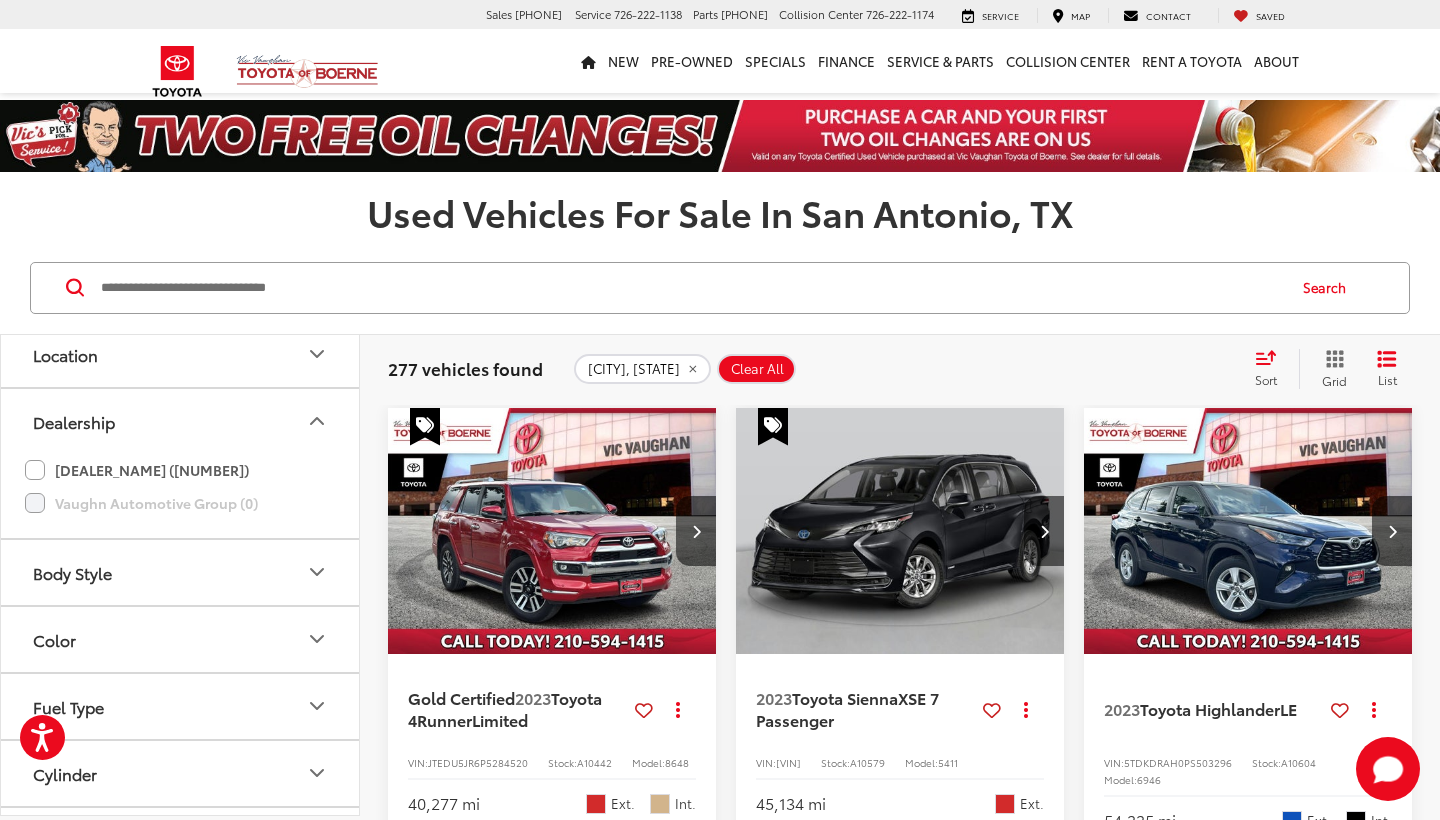 click on "Dealership" at bounding box center [181, 421] 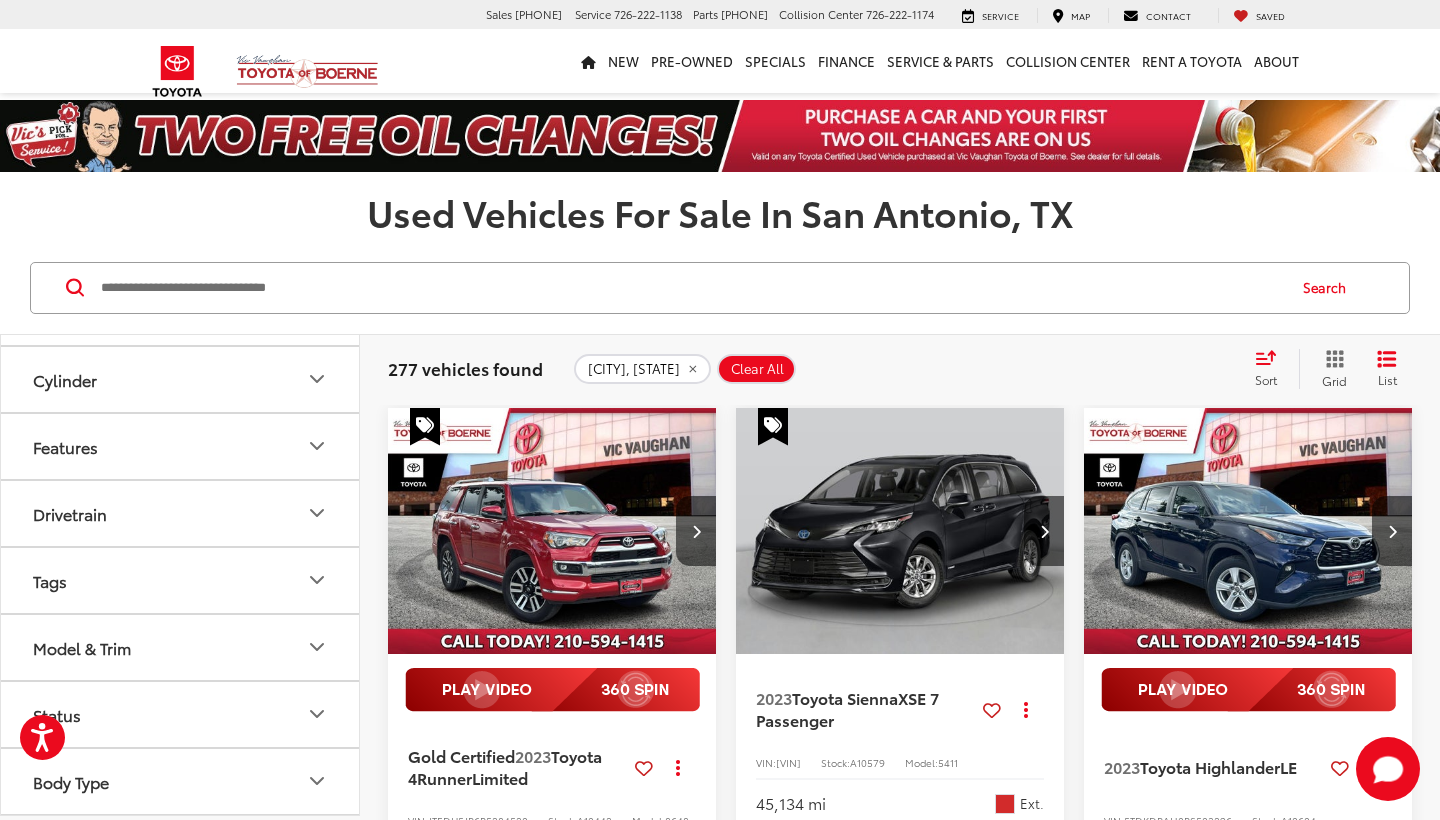 scroll, scrollTop: 851, scrollLeft: 0, axis: vertical 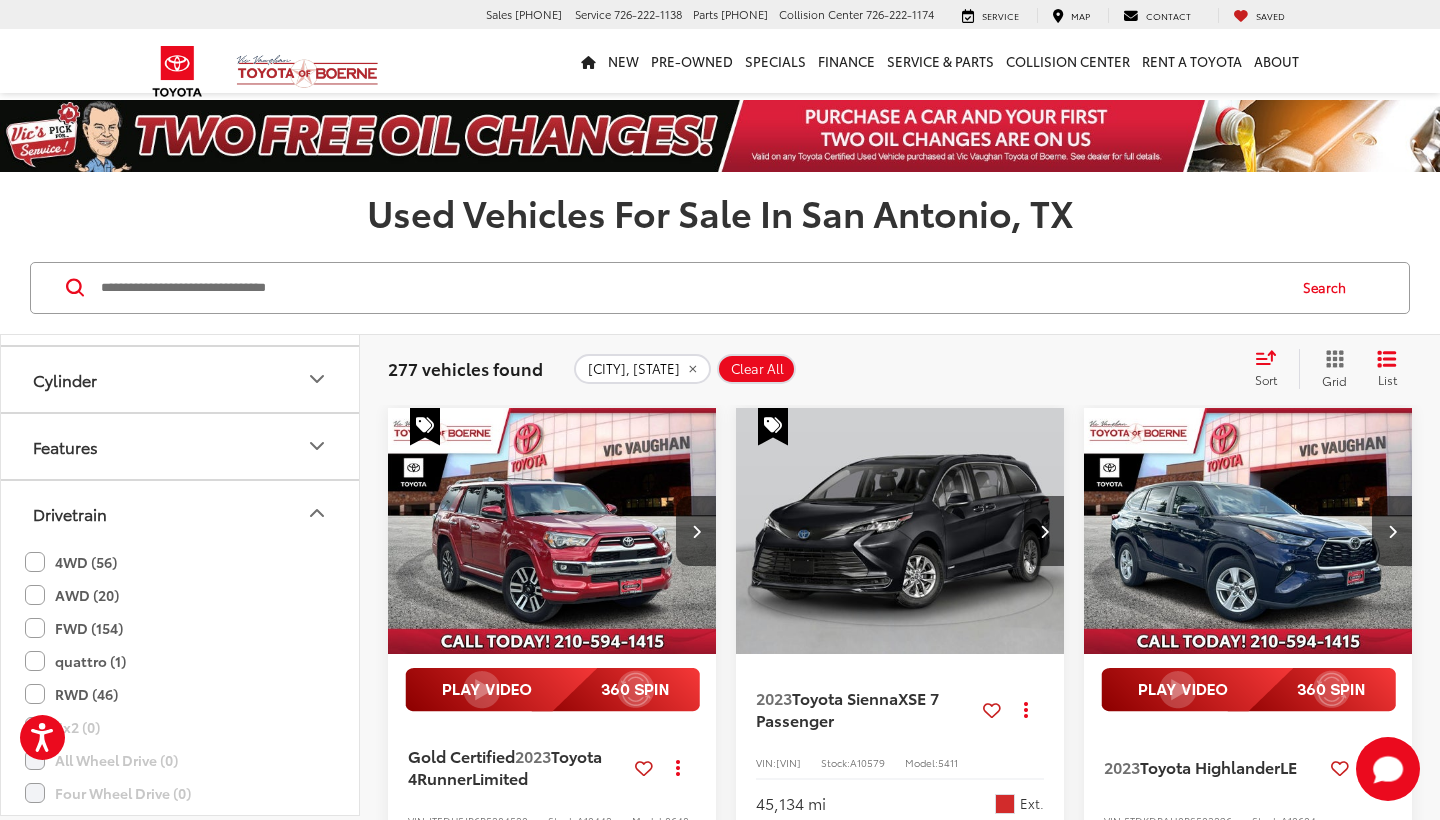 click on "Drivetrain" at bounding box center [181, 513] 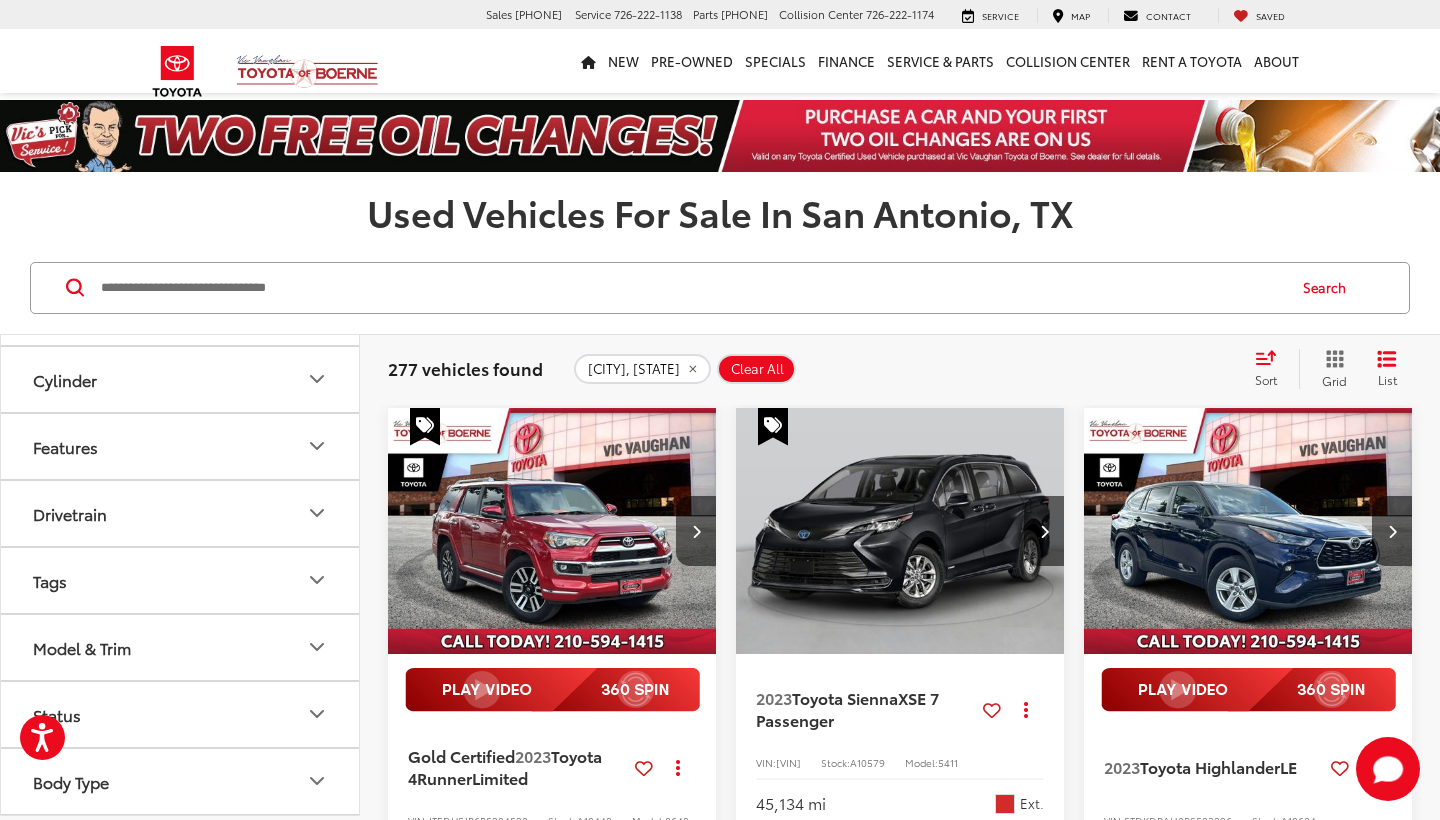 click on "Status" at bounding box center [181, 714] 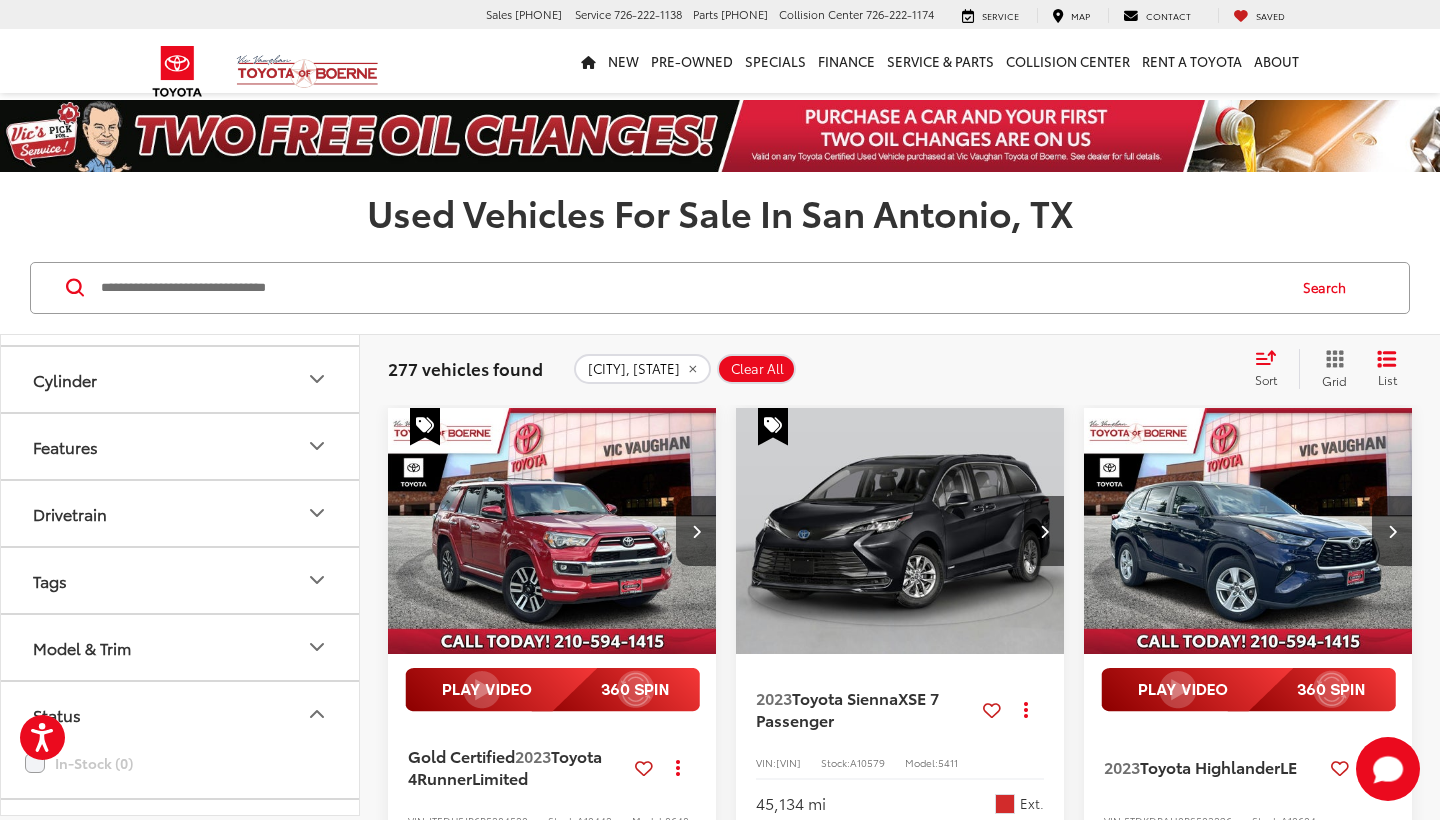 click on "Status" at bounding box center (181, 714) 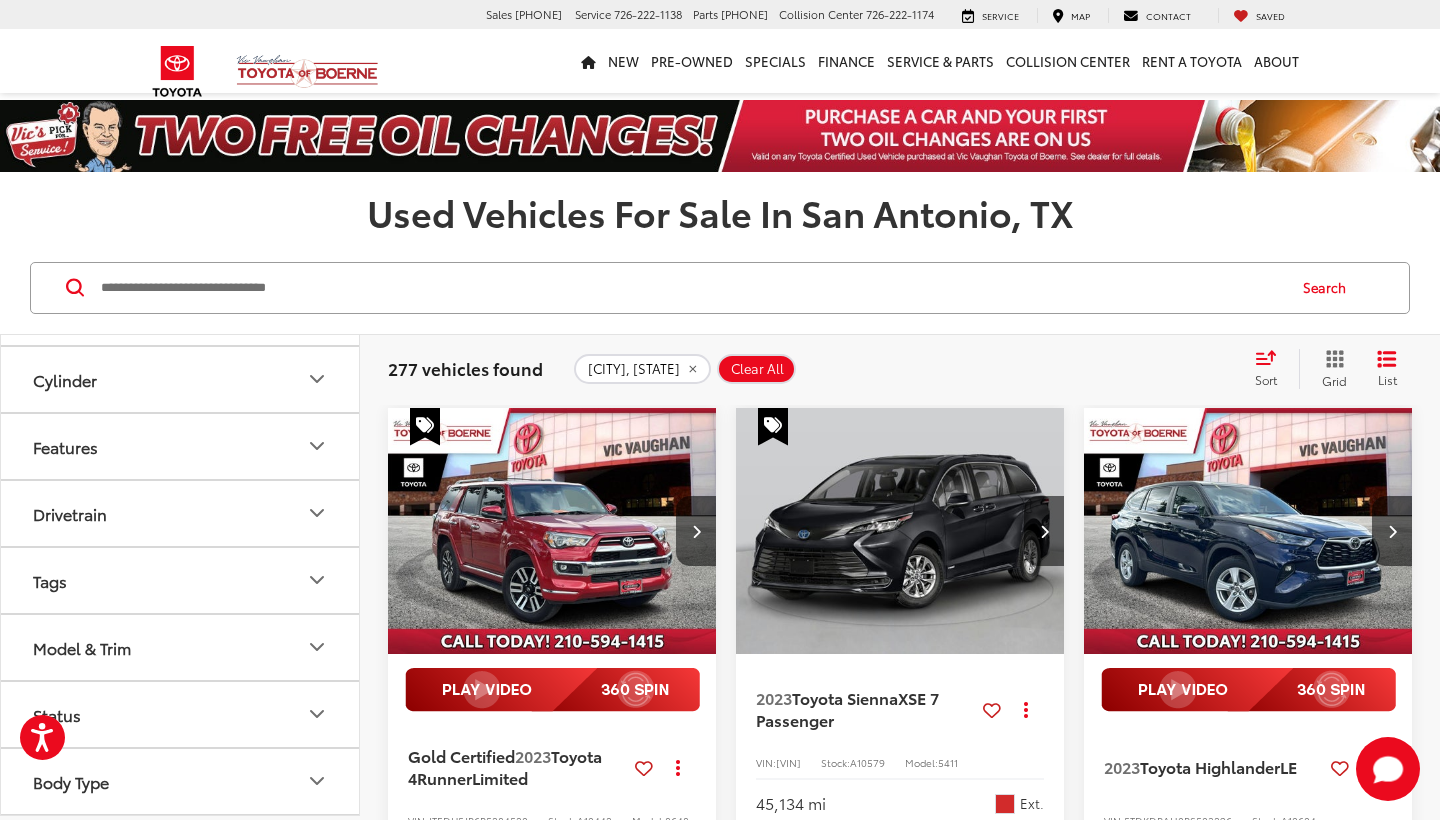 click on "Model & Trim" at bounding box center (181, 647) 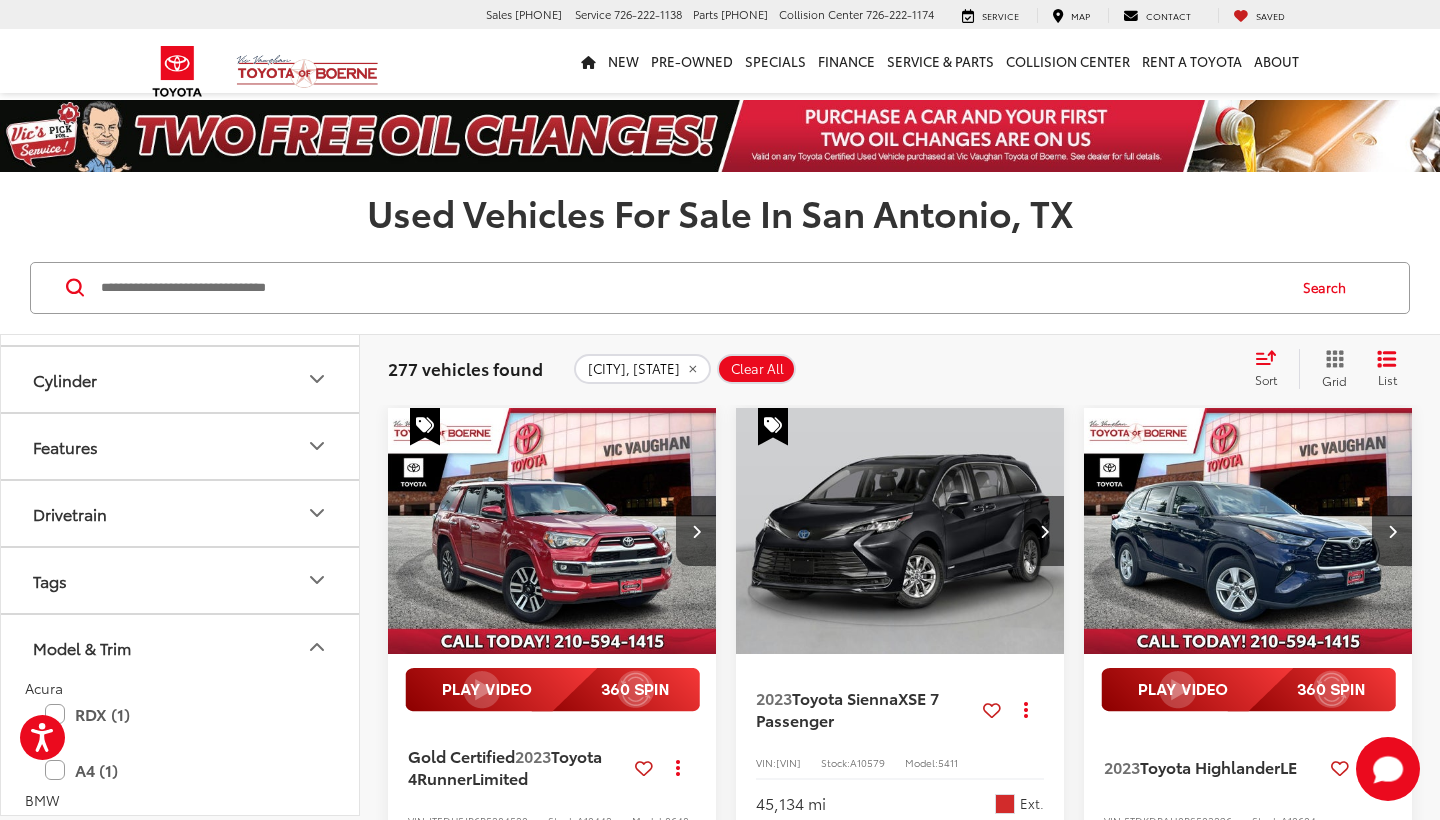 click on "Model & Trim" at bounding box center [181, 647] 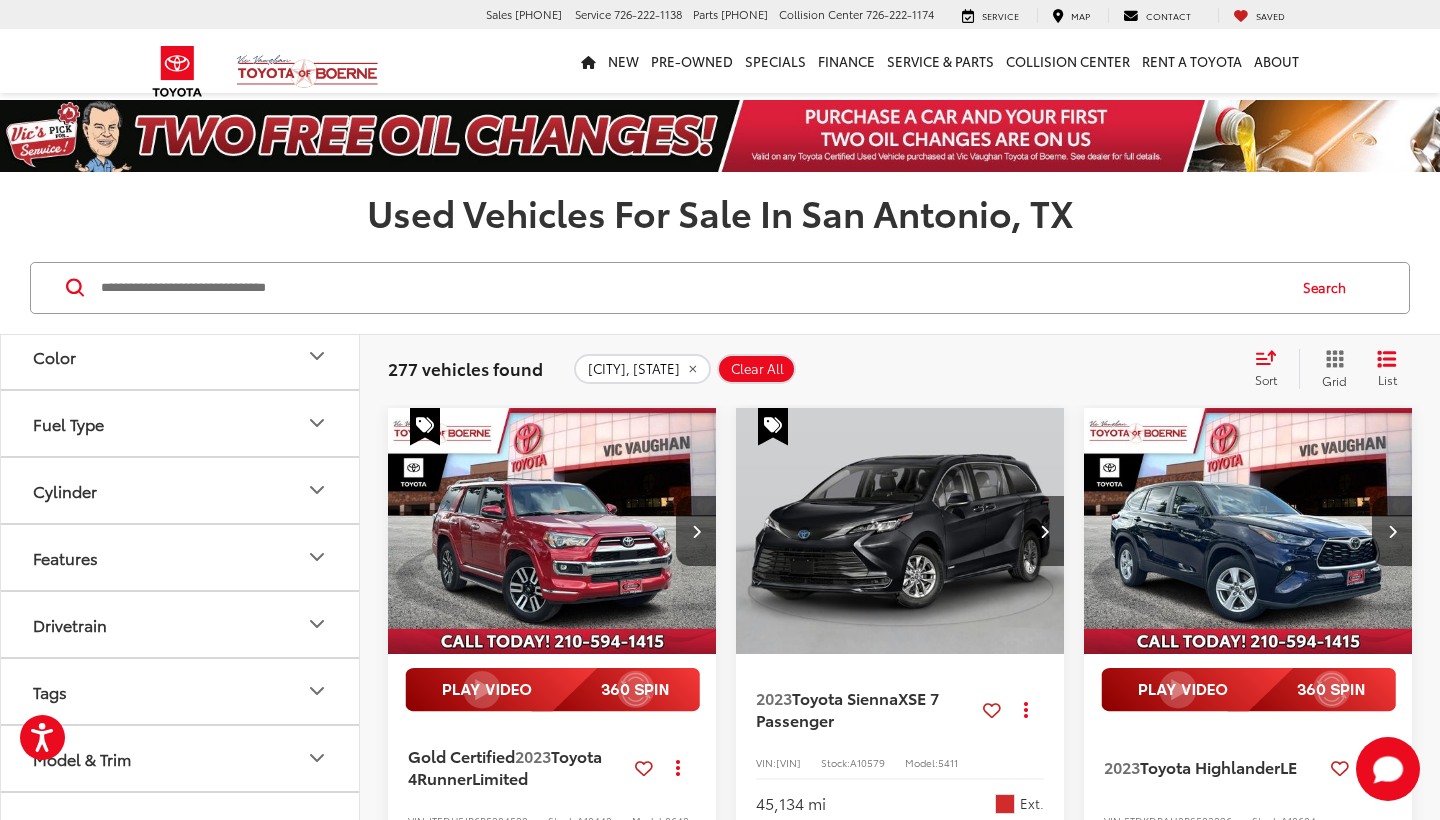 scroll, scrollTop: 181, scrollLeft: 0, axis: vertical 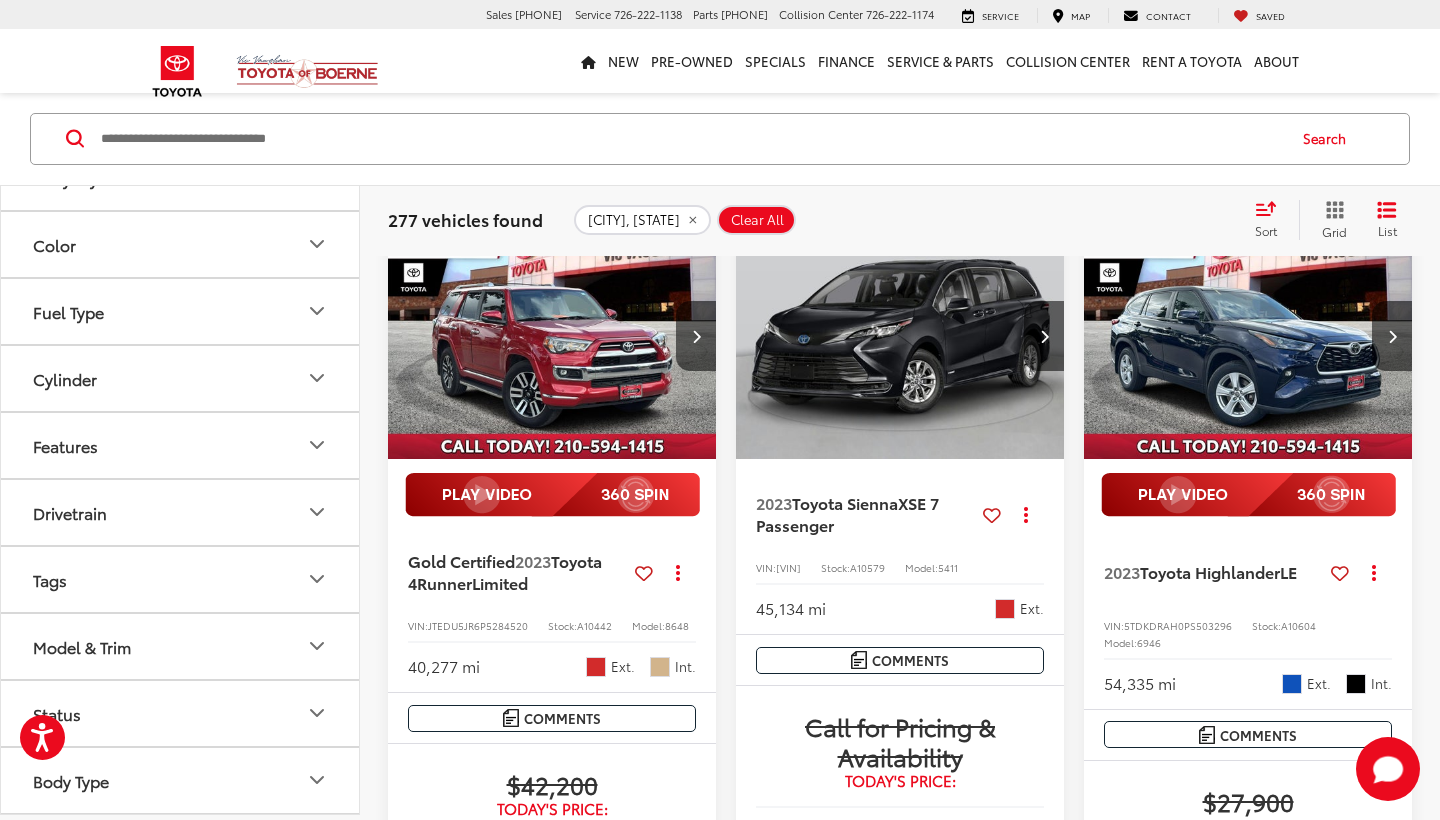 click on "Body Type" at bounding box center [181, 780] 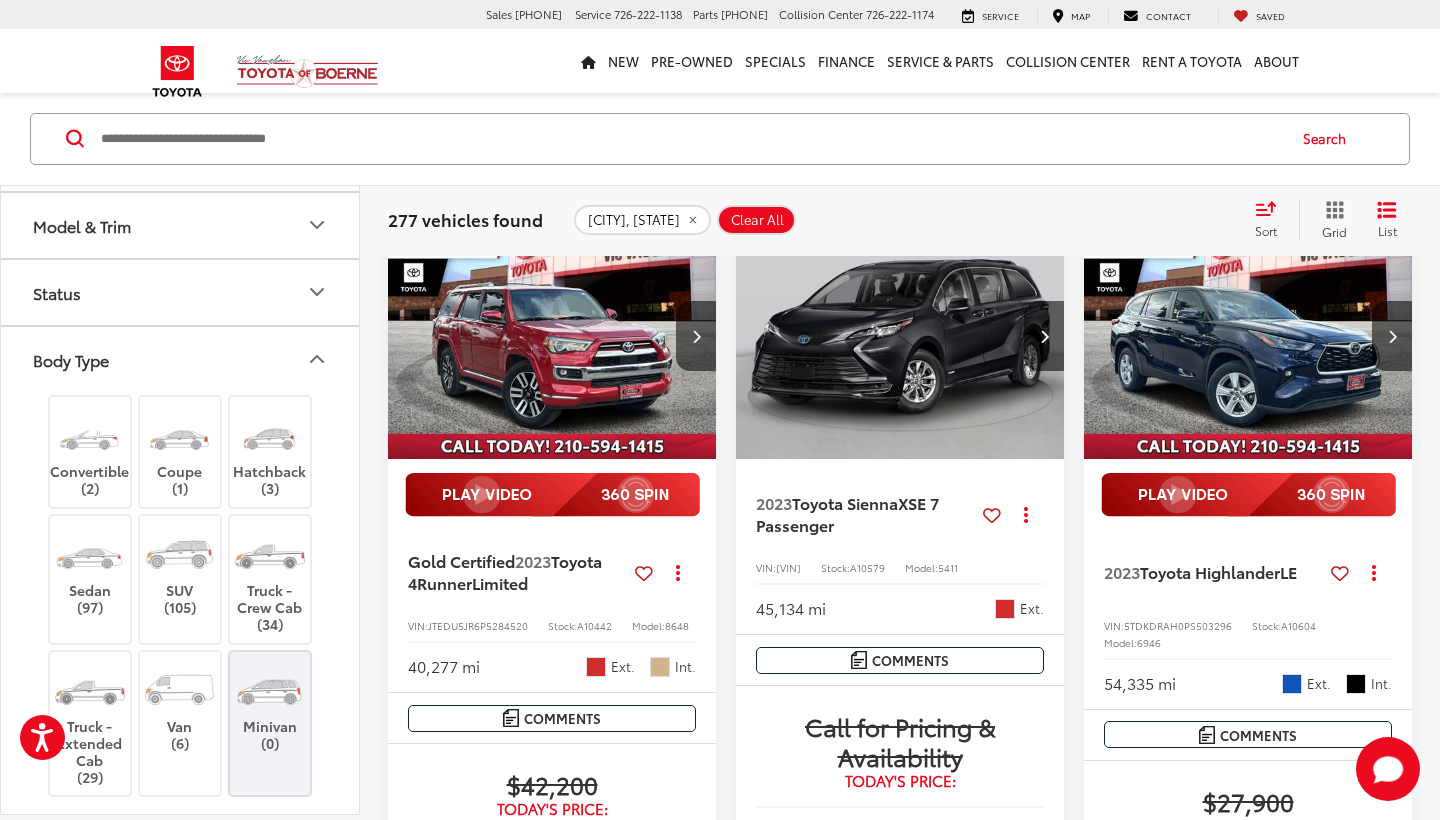 scroll, scrollTop: 1122, scrollLeft: 0, axis: vertical 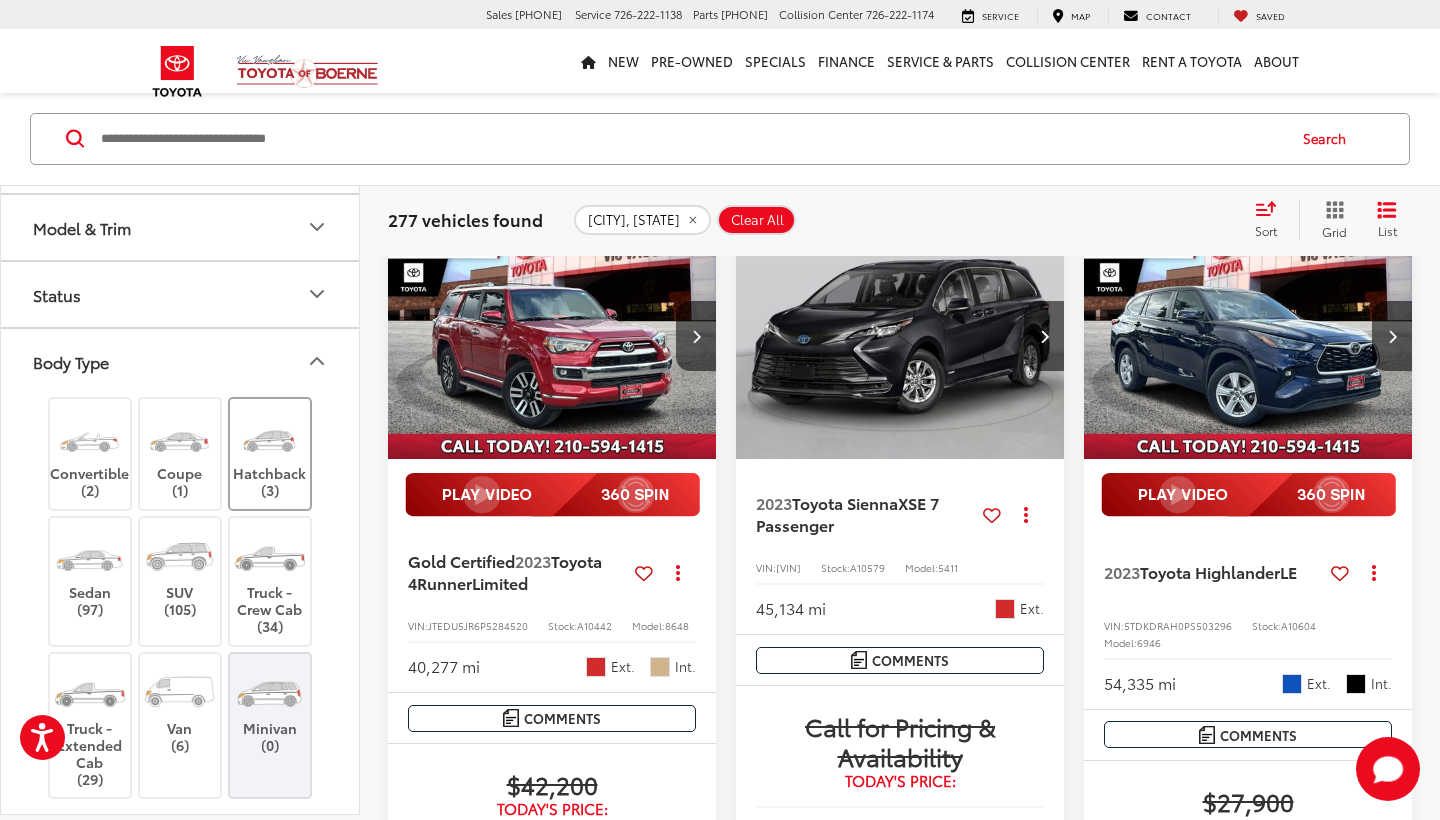 click on "Hatchback   (3)" at bounding box center [270, 454] 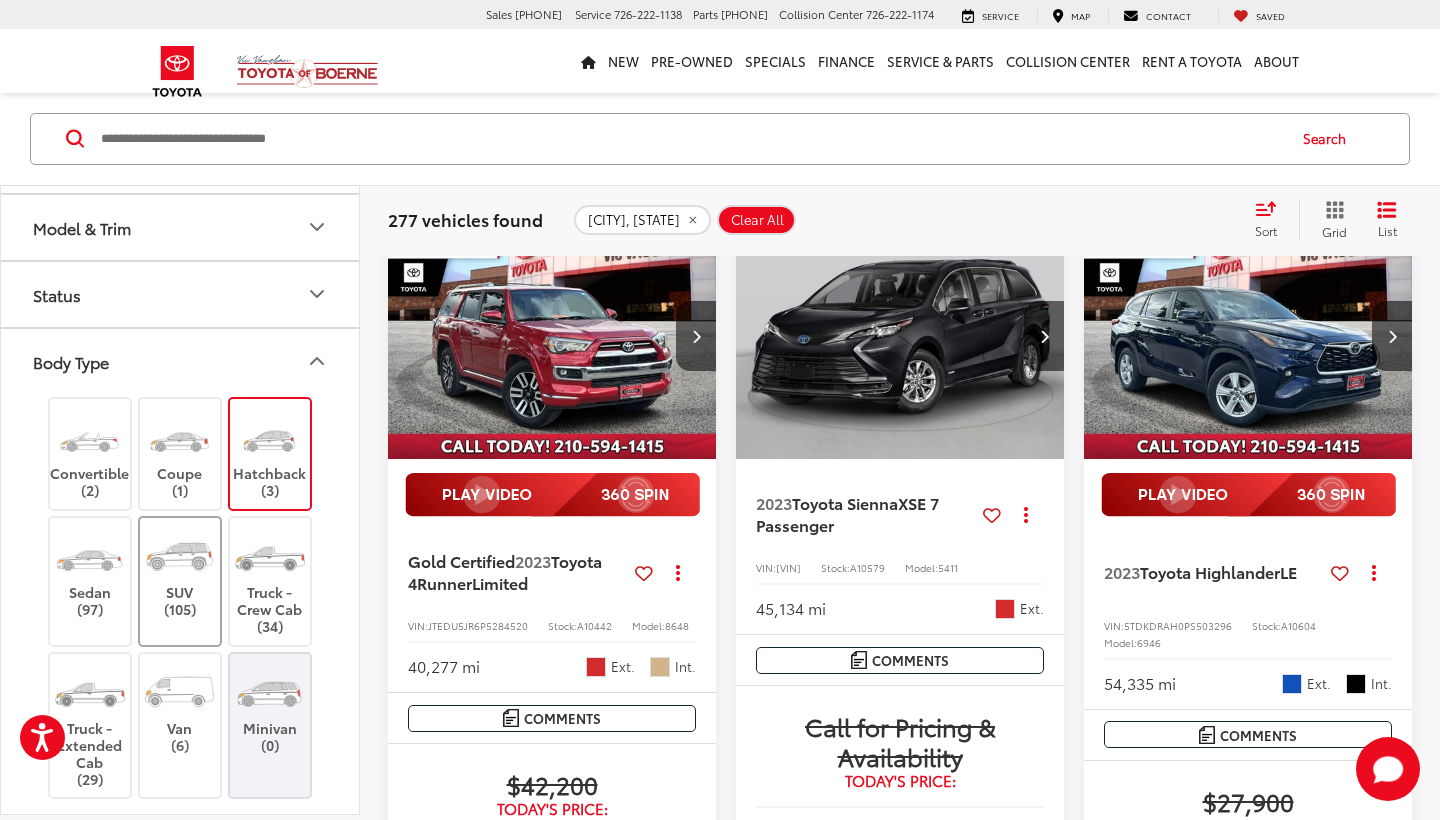 scroll, scrollTop: 148, scrollLeft: 0, axis: vertical 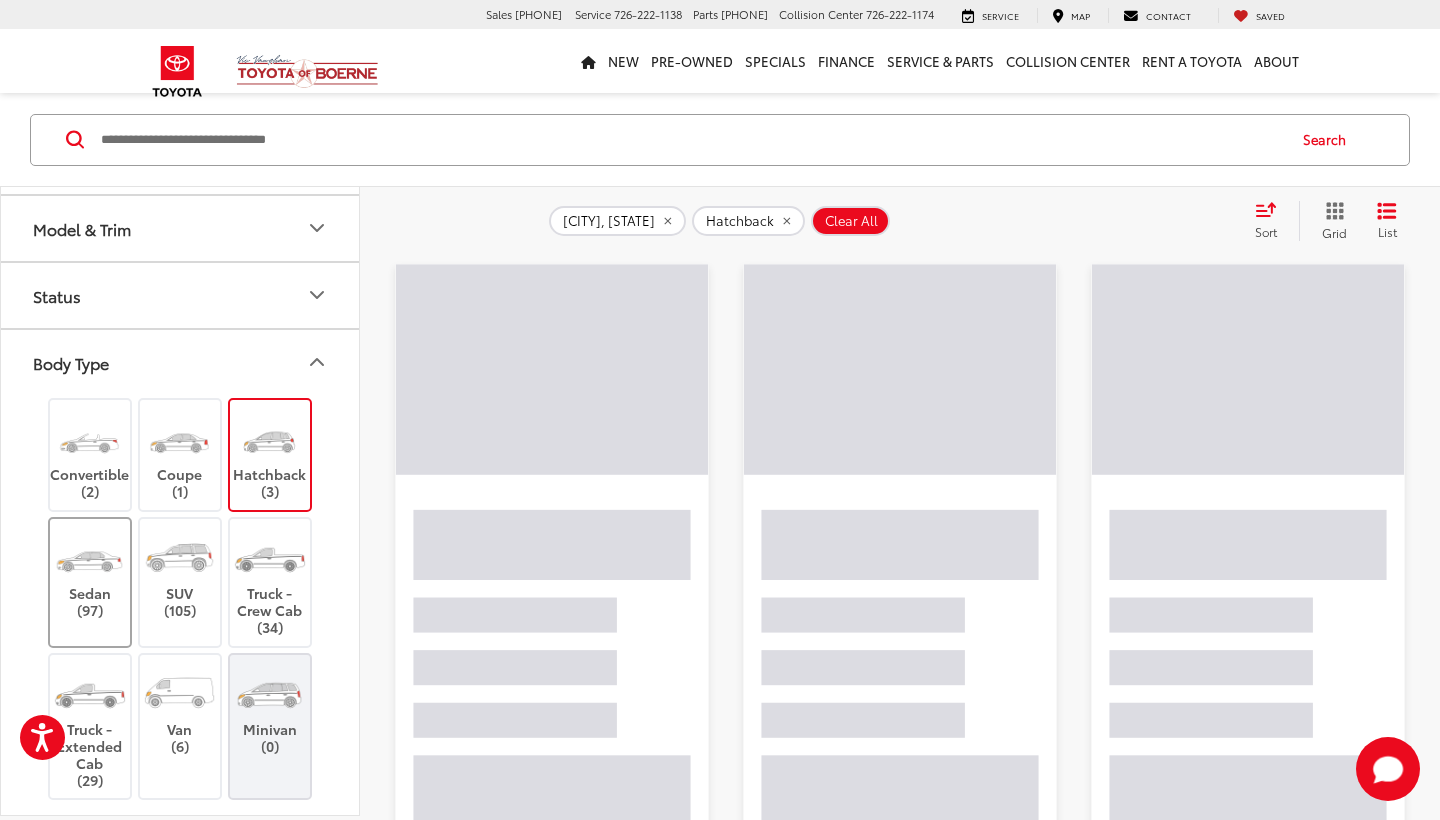 click at bounding box center [89, 557] 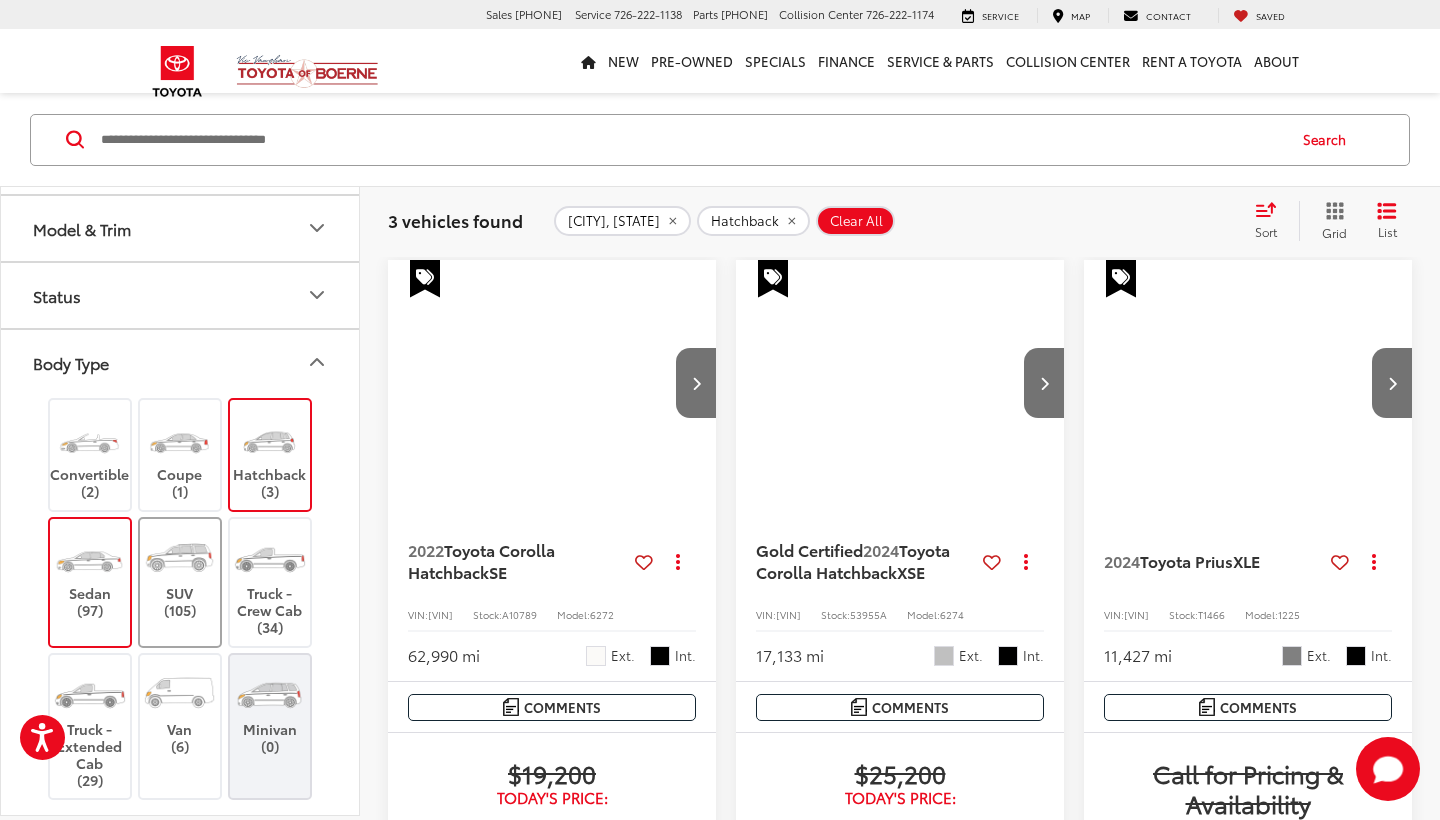 click on "SUV   (105)" at bounding box center (180, 574) 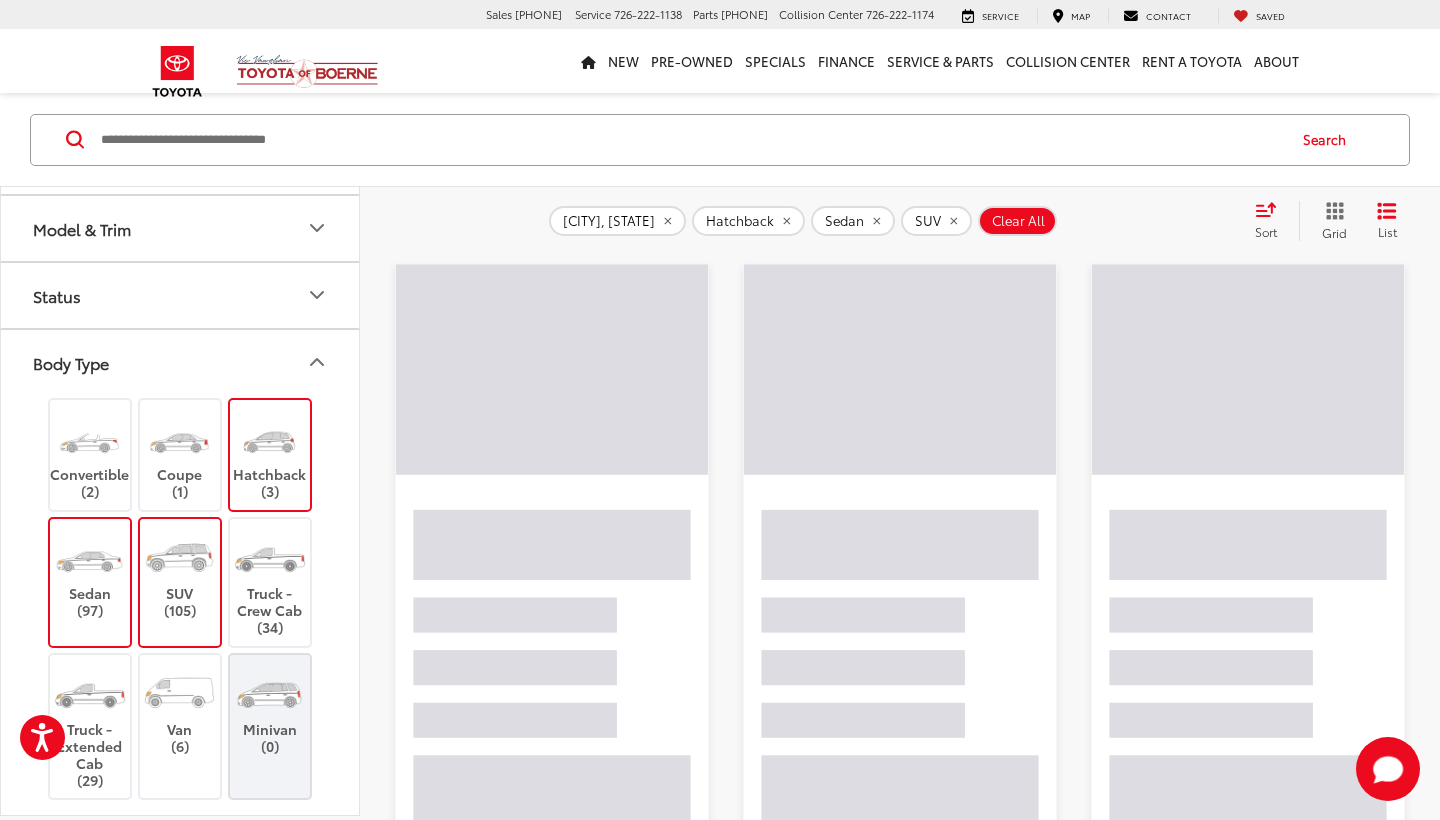 click 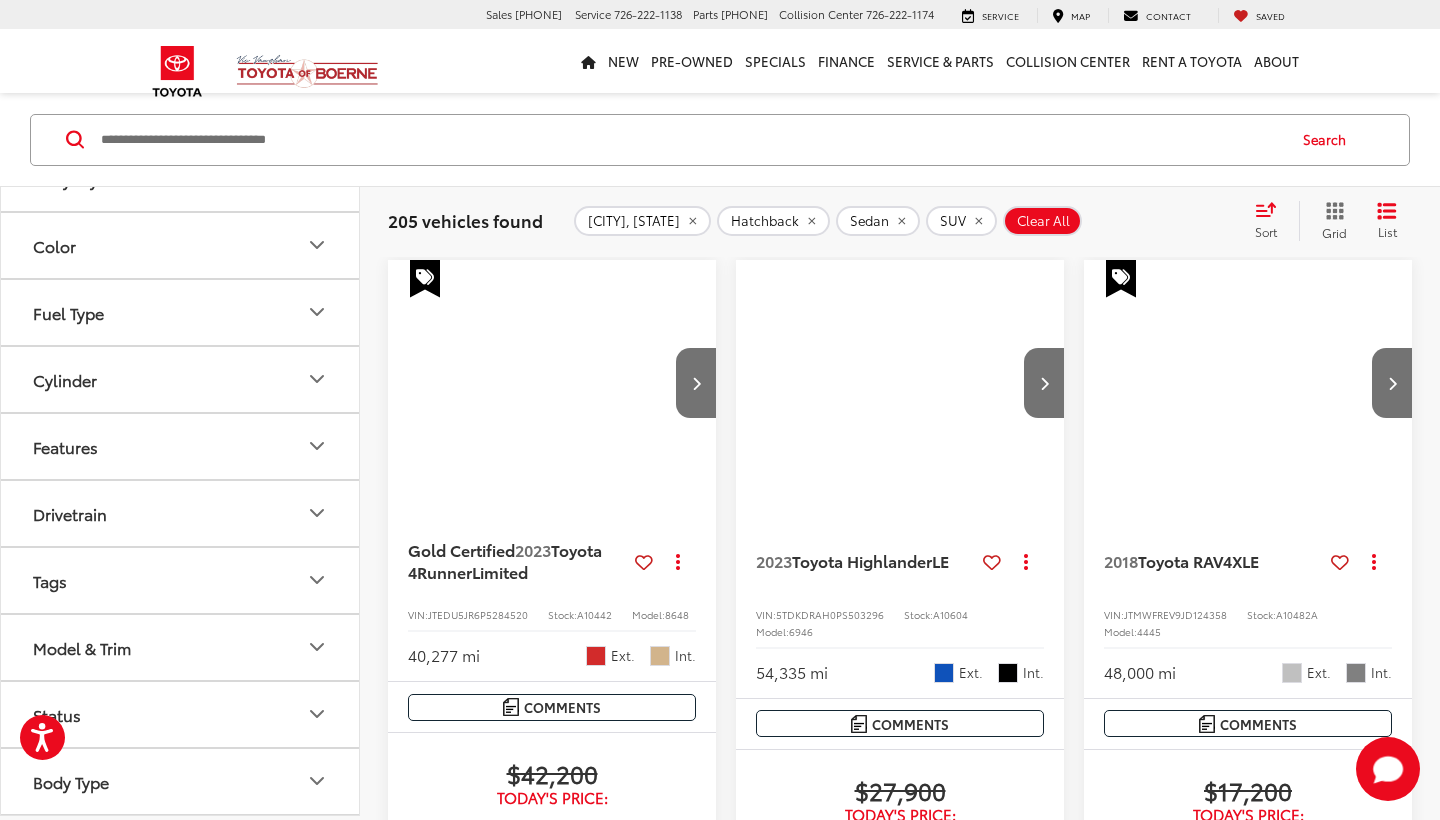 scroll, scrollTop: 703, scrollLeft: 0, axis: vertical 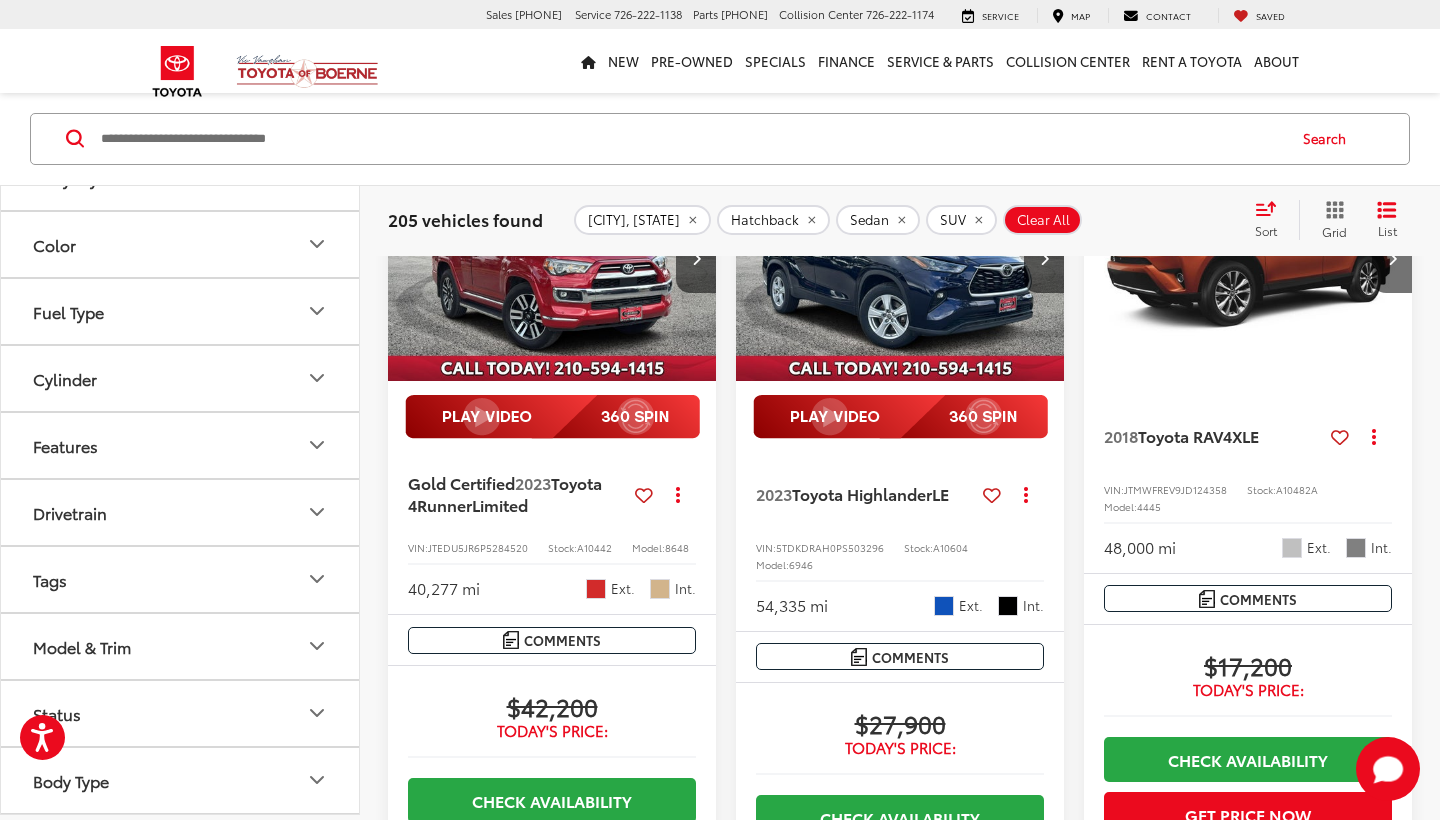 click on "Sort" at bounding box center (1272, 220) 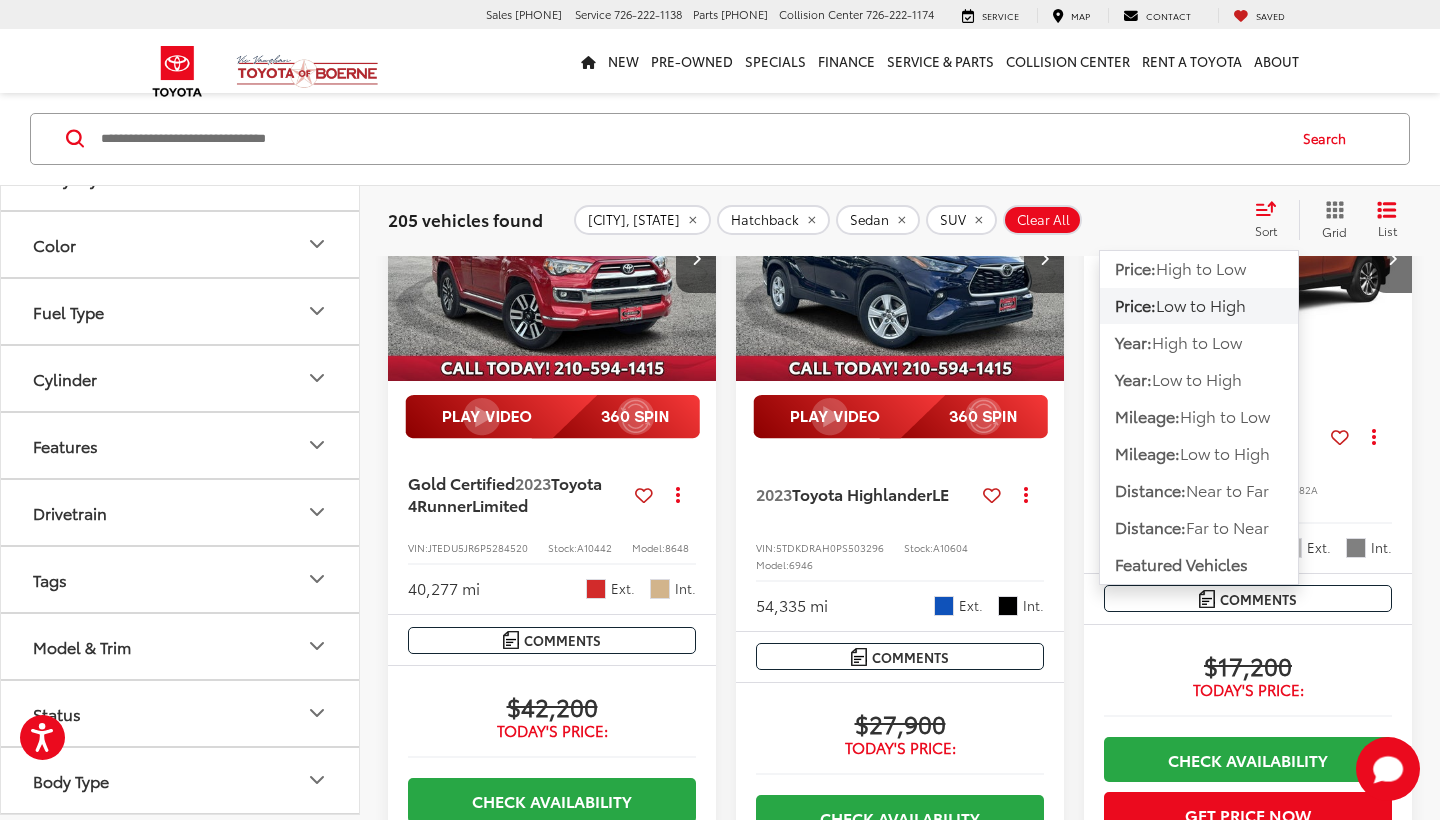 click on "Low to High" at bounding box center (1201, 304) 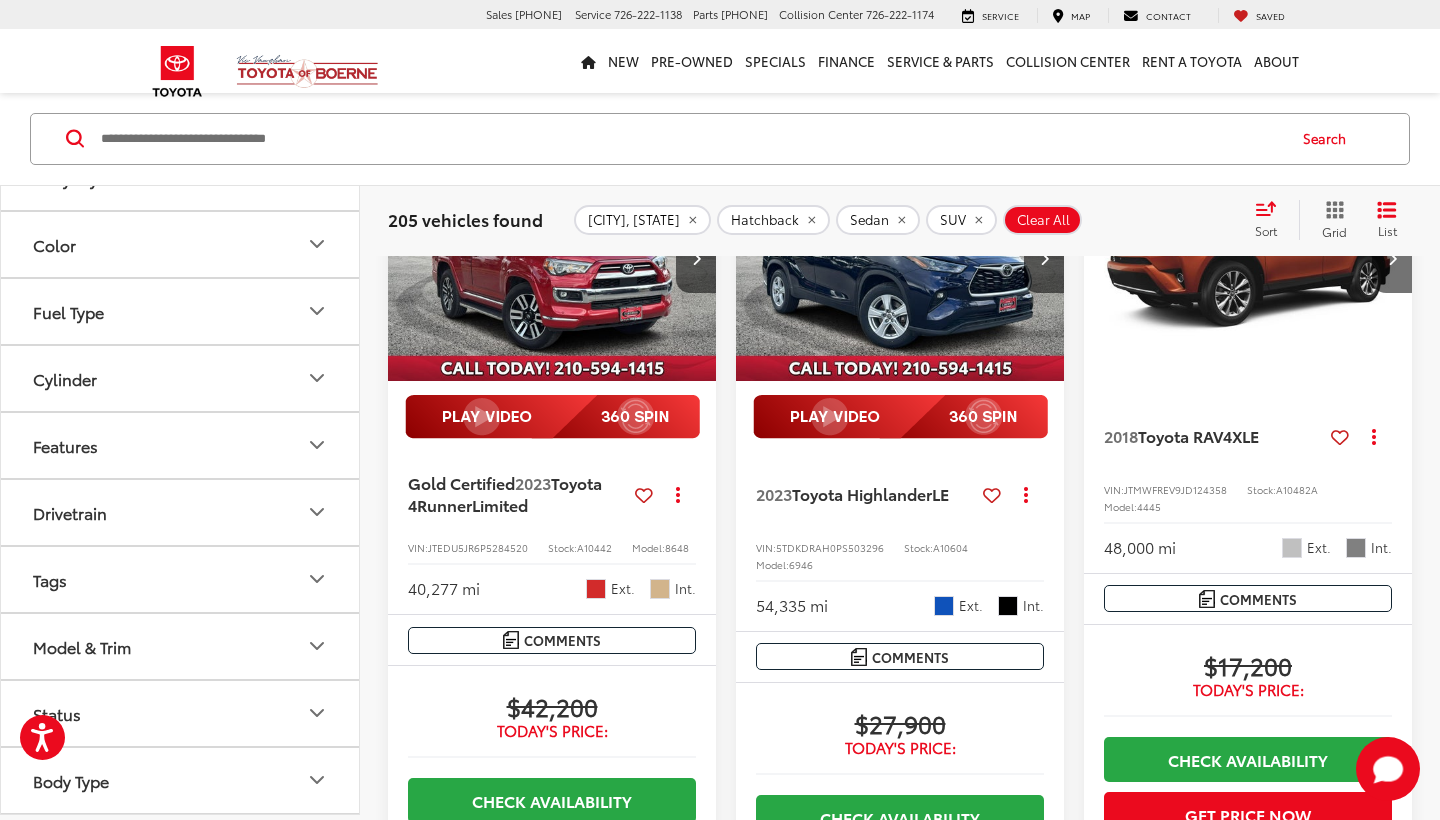 scroll, scrollTop: 148, scrollLeft: 0, axis: vertical 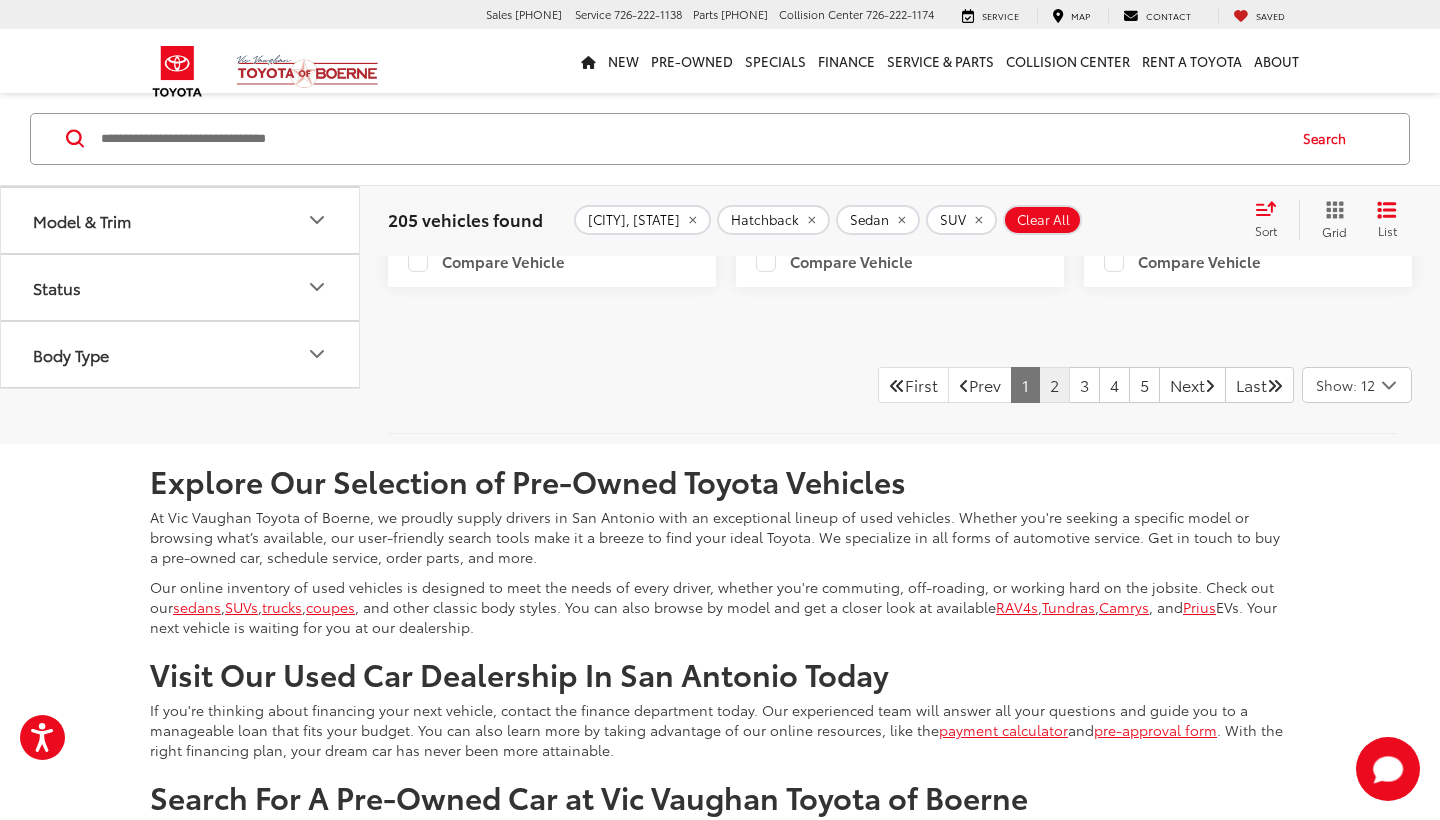 click on "2" at bounding box center (1054, 385) 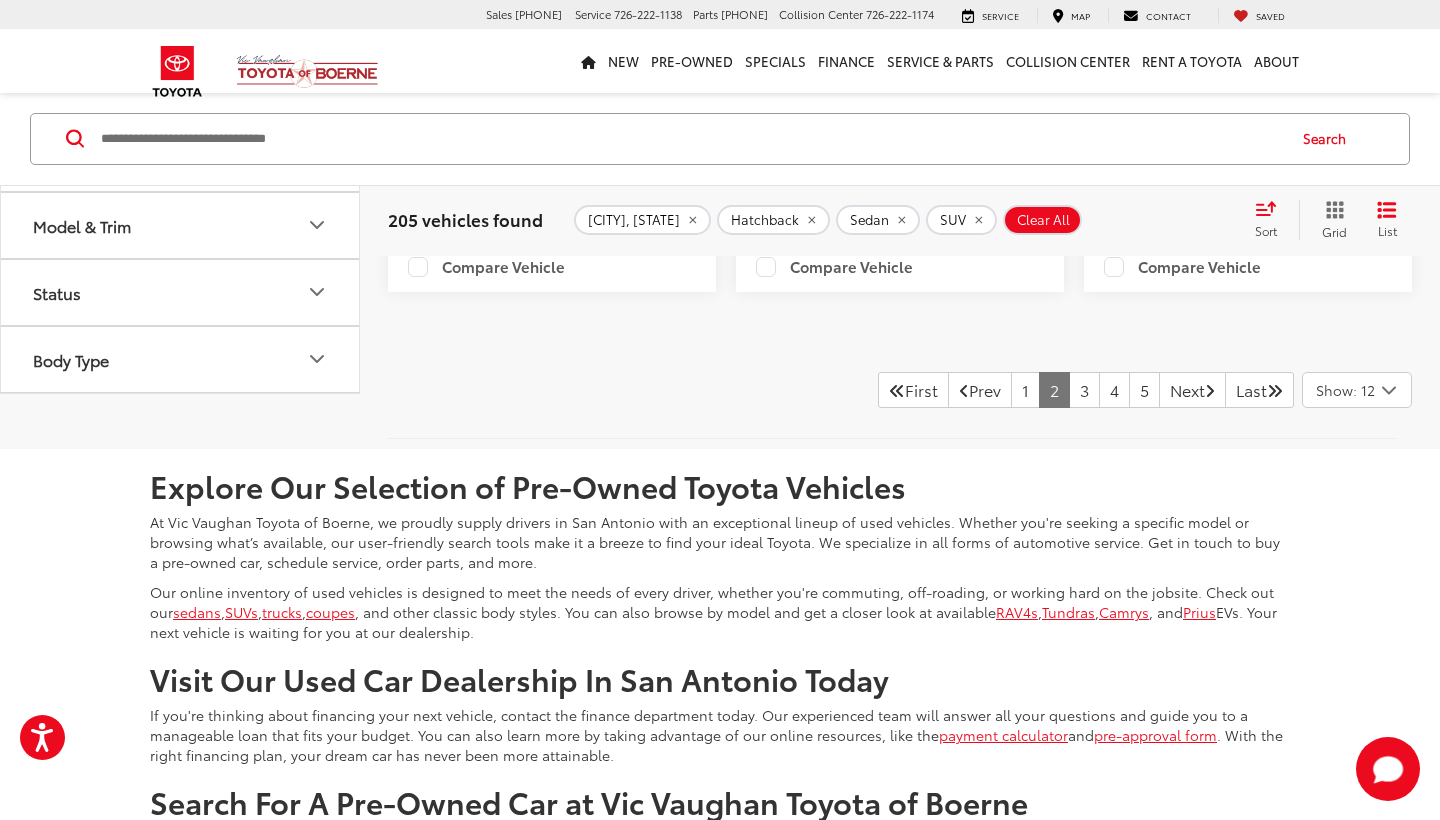 scroll, scrollTop: 4321, scrollLeft: 0, axis: vertical 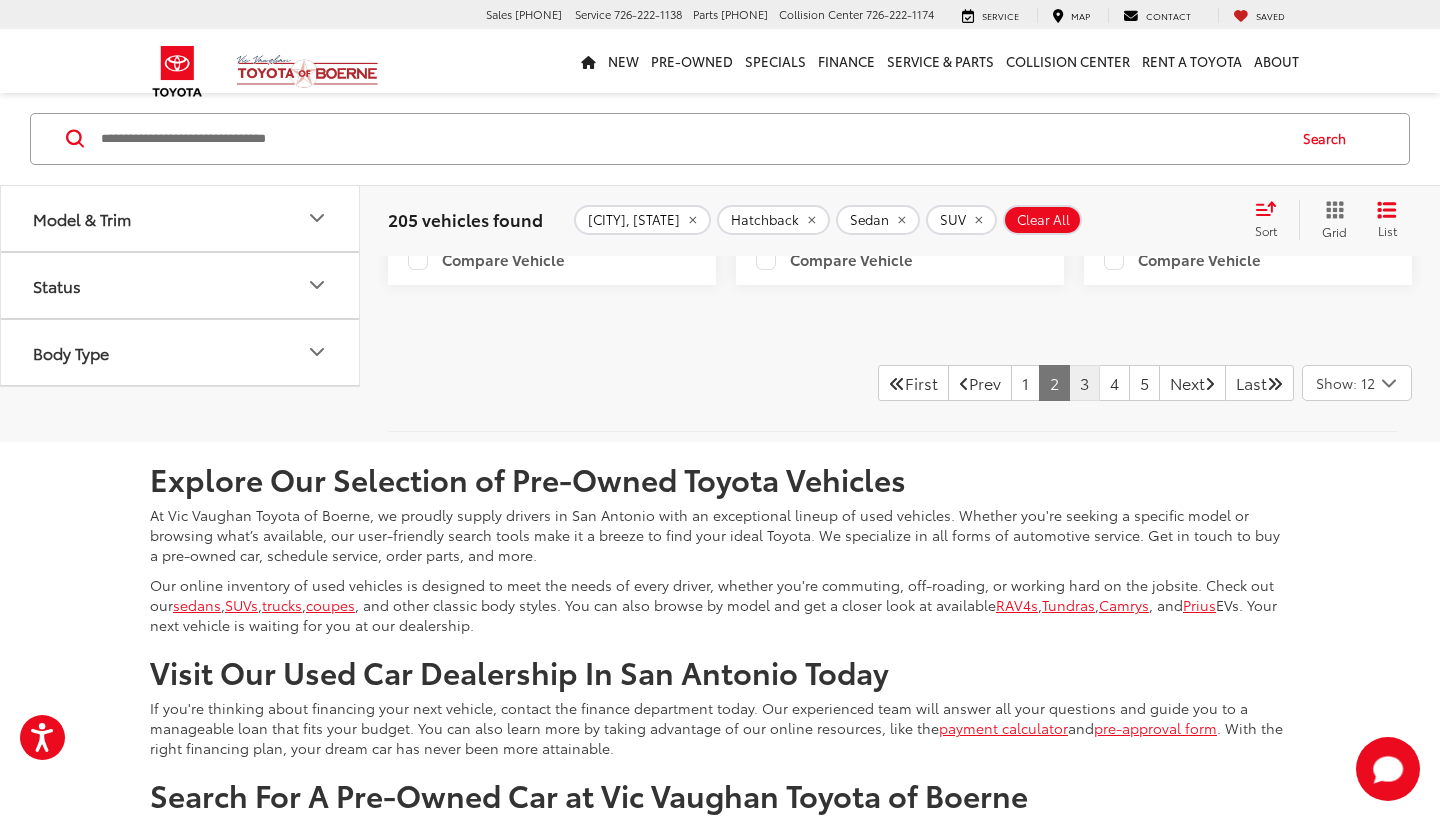 click on "3" at bounding box center [1084, 383] 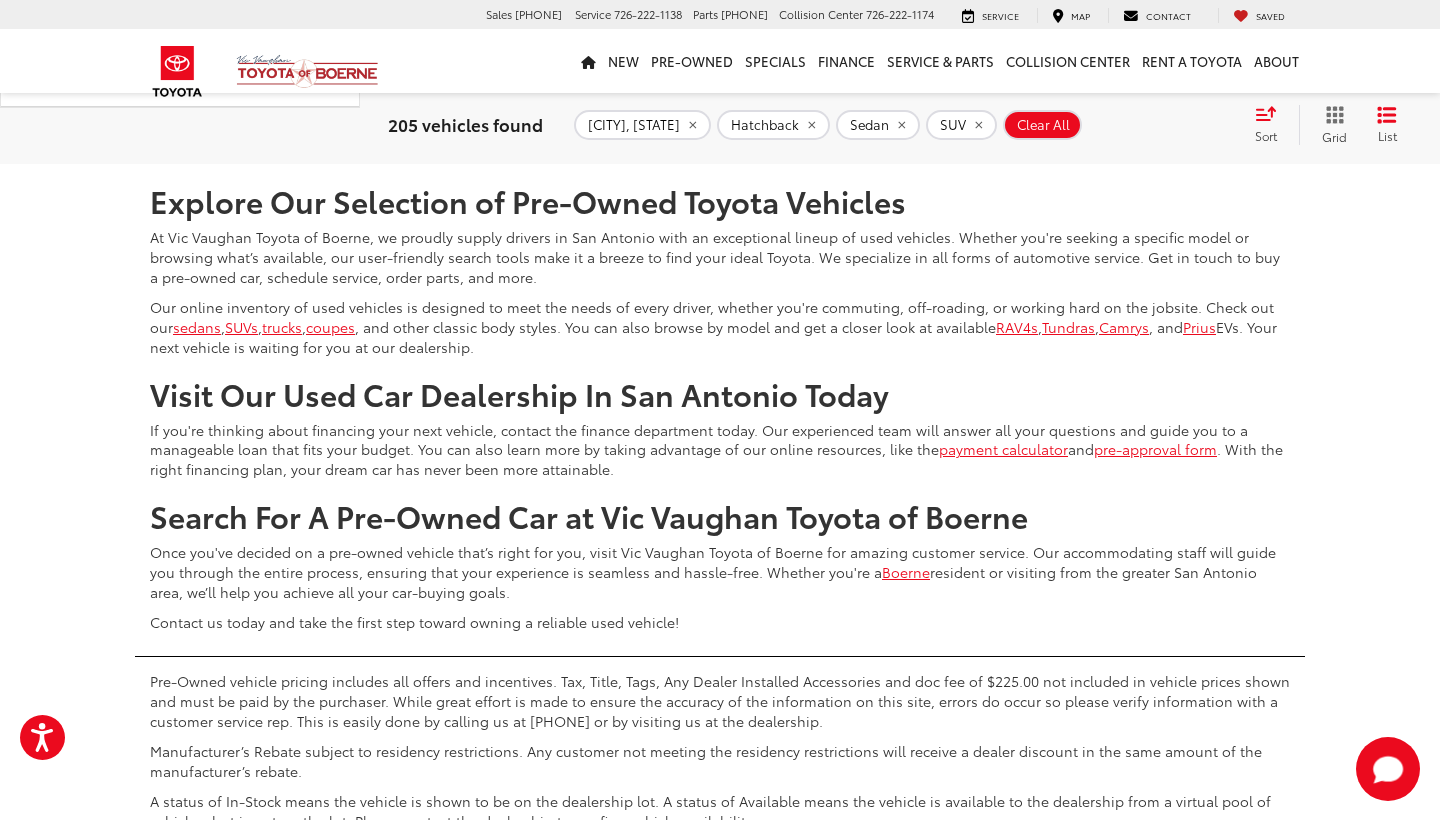 scroll, scrollTop: 4584, scrollLeft: 0, axis: vertical 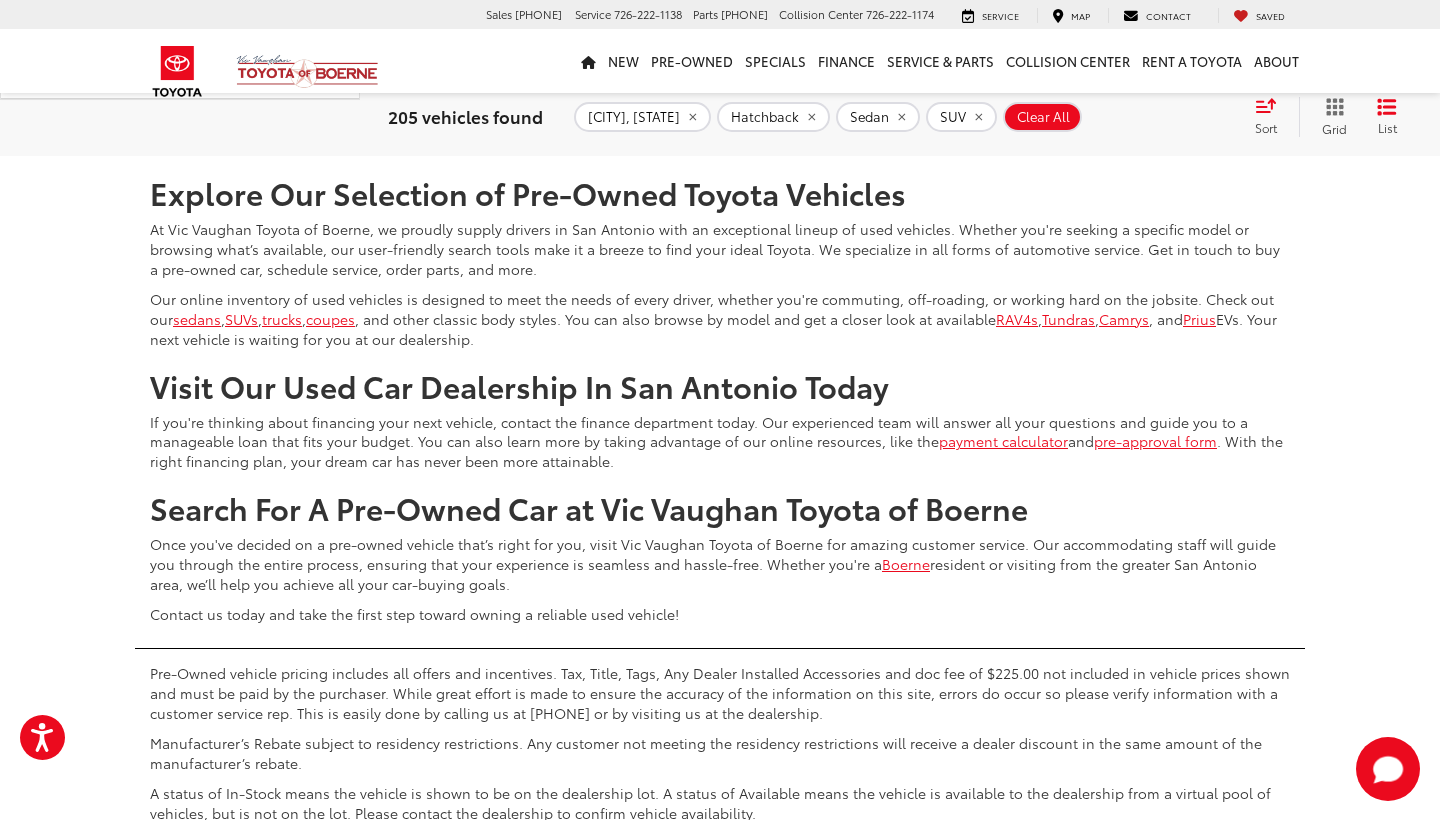 click on "4" at bounding box center [1114, 97] 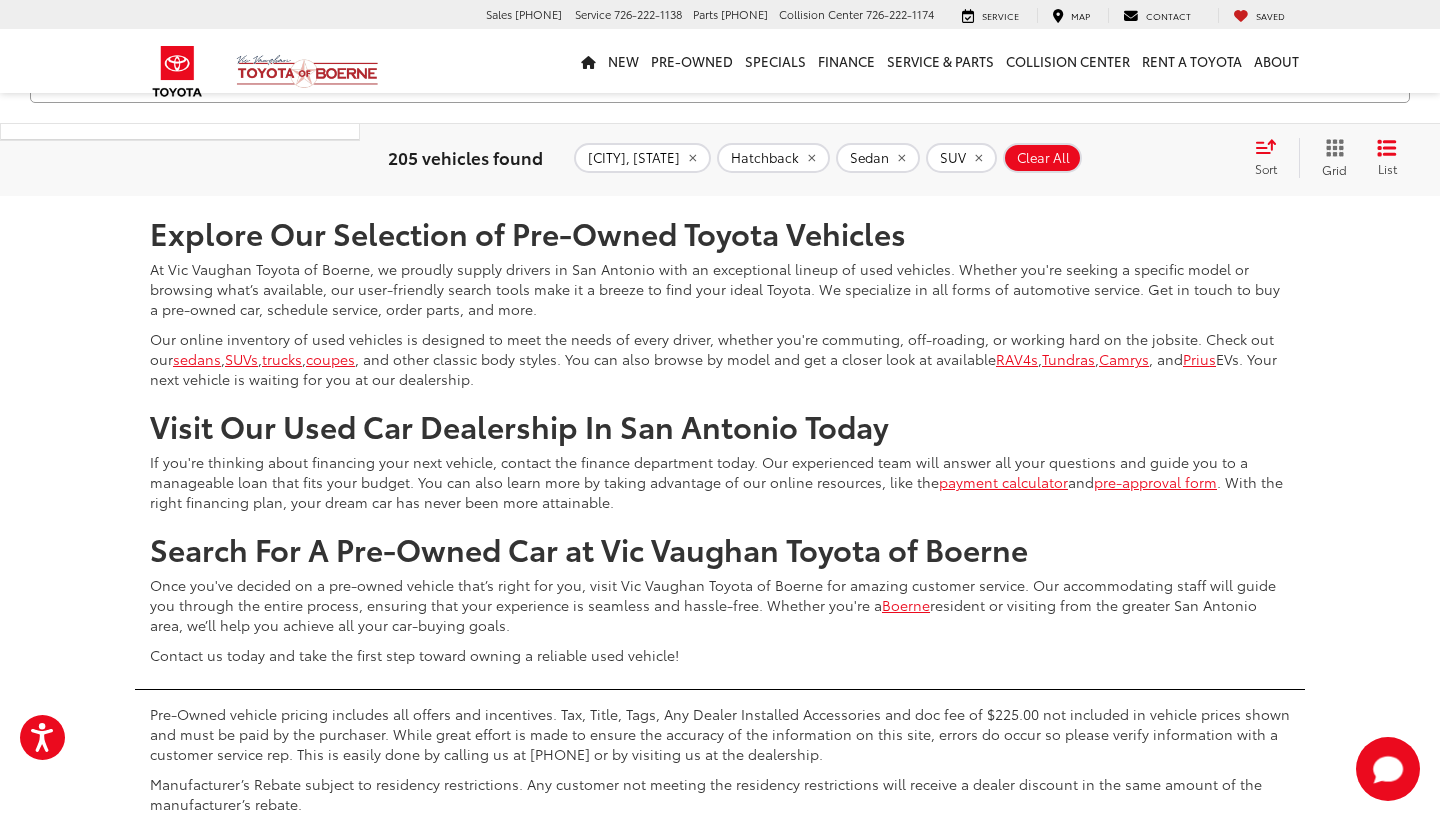 scroll, scrollTop: 4581, scrollLeft: 0, axis: vertical 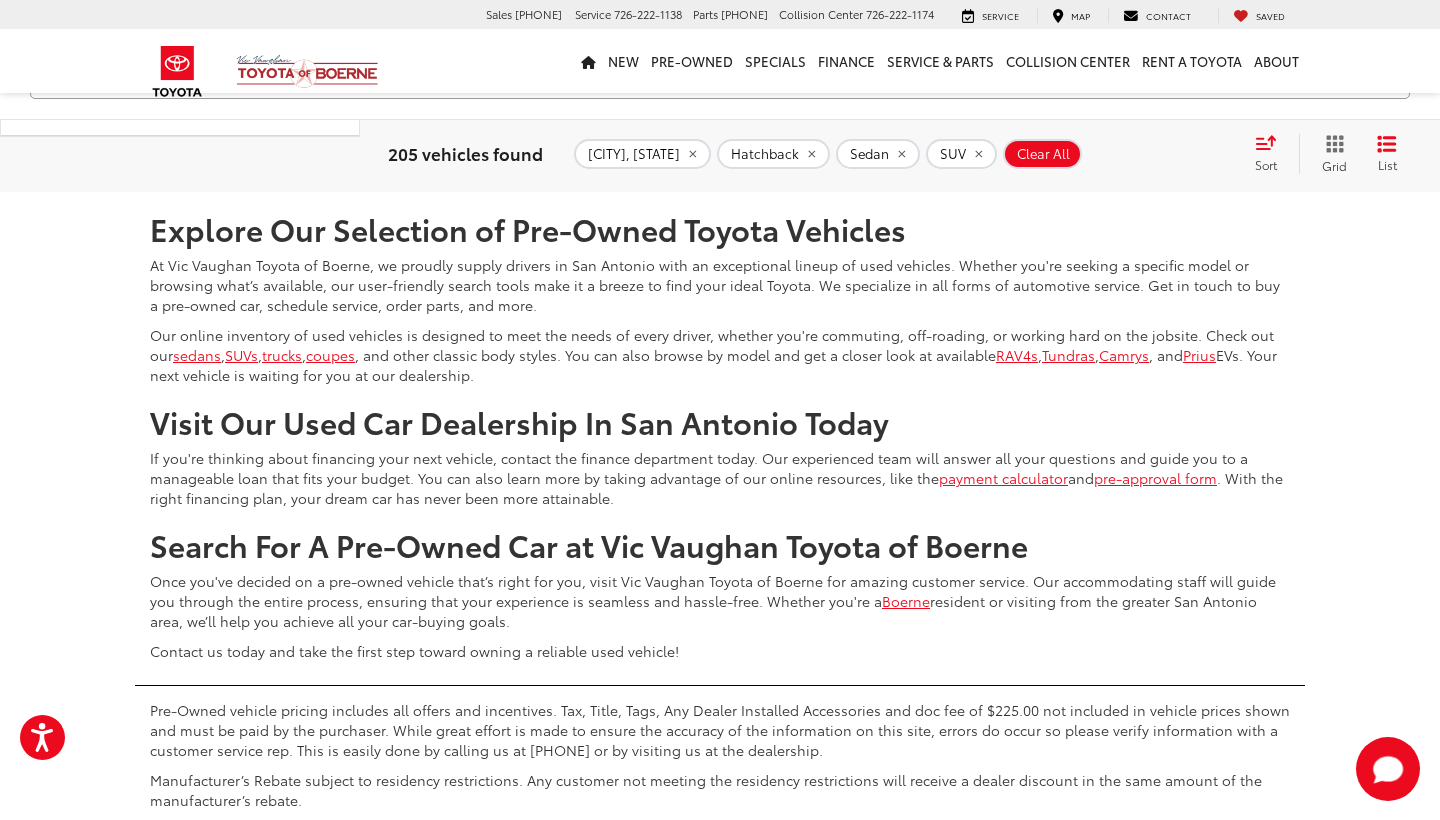 click on "5" at bounding box center [1114, 133] 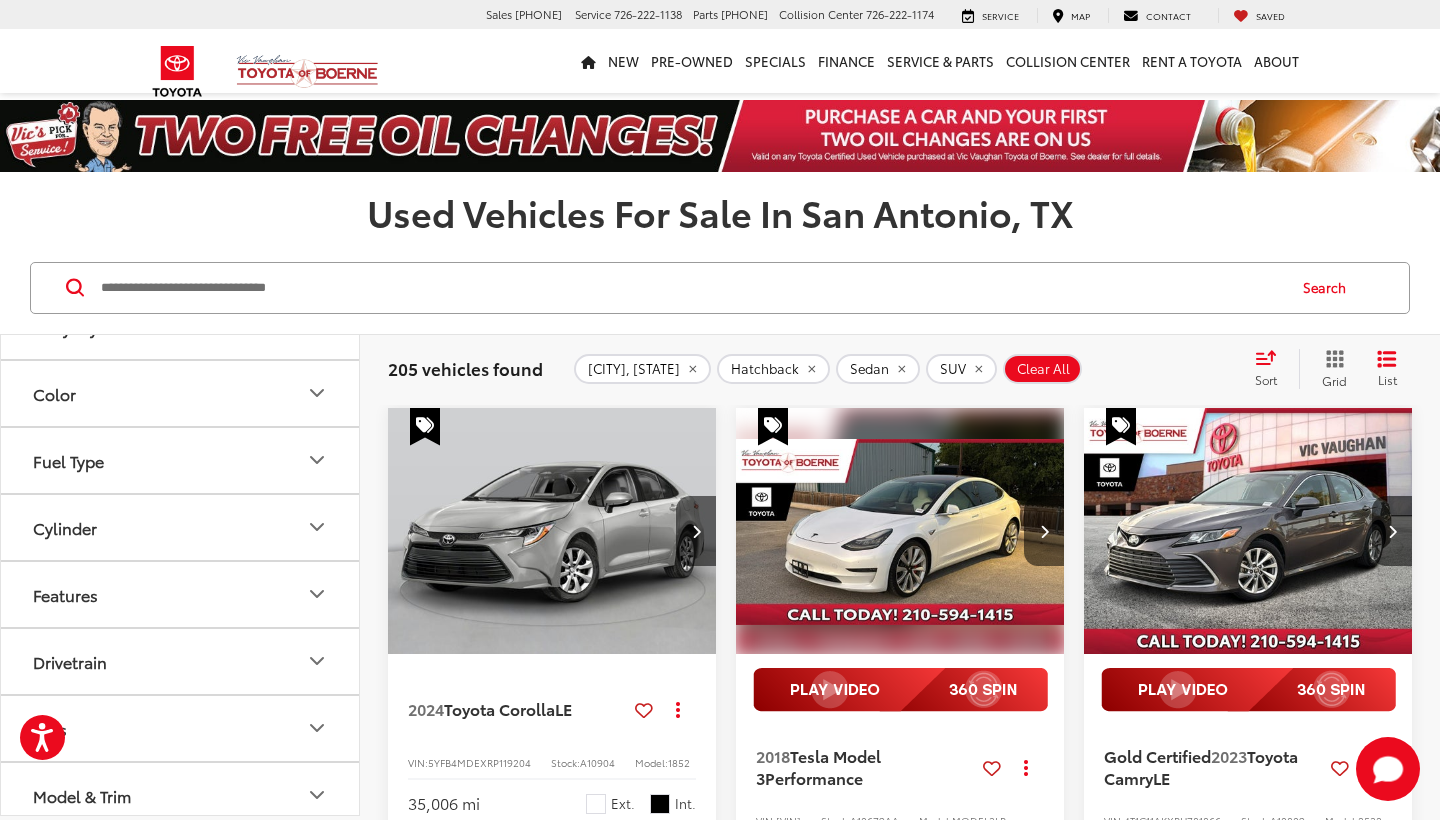 scroll, scrollTop: 0, scrollLeft: 0, axis: both 